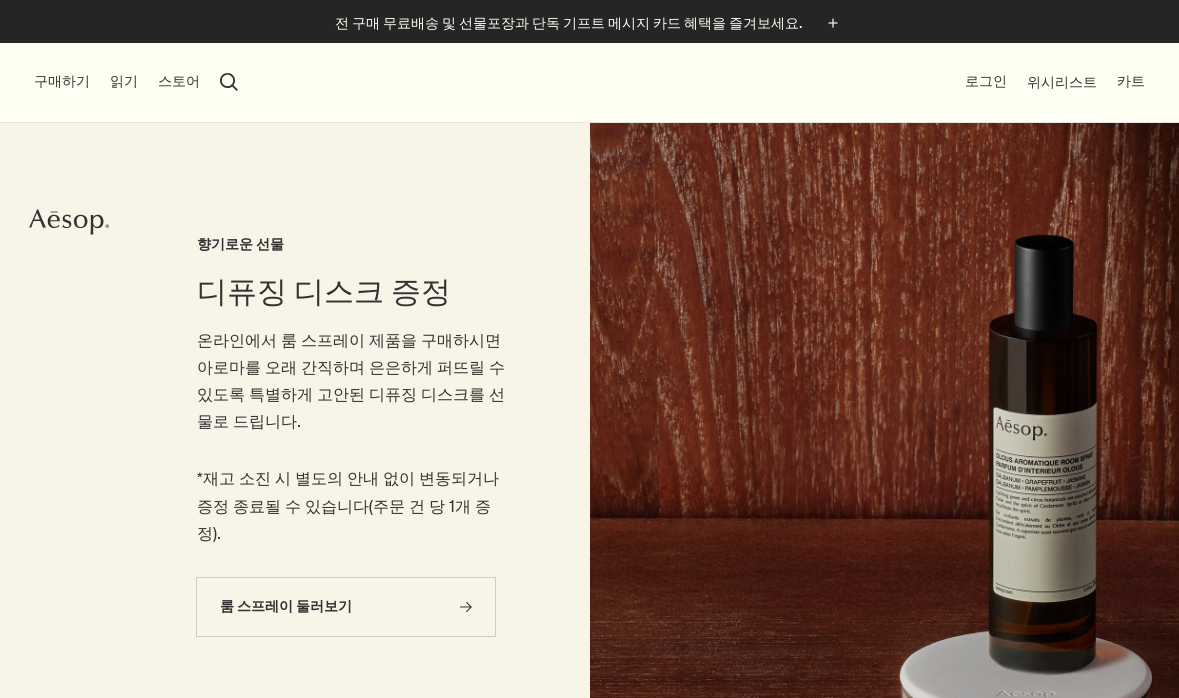 scroll, scrollTop: 0, scrollLeft: 0, axis: both 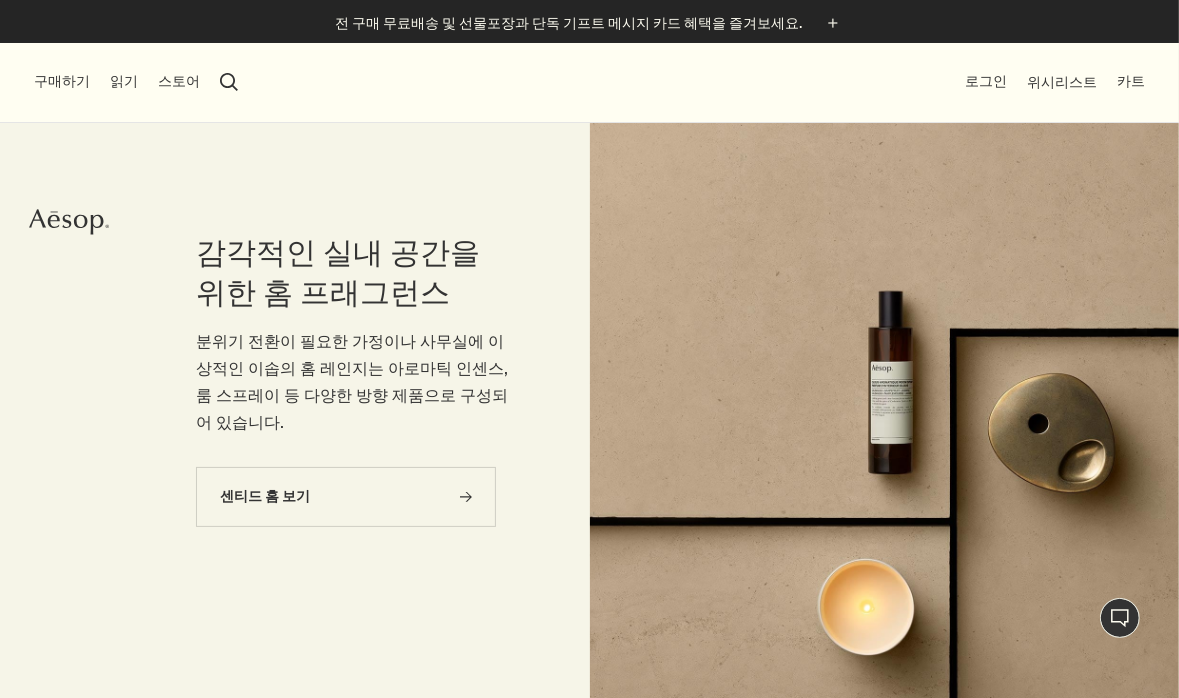 click on "분위기 전환이 필요한 가정이나 사무실에 이상적인 이솝의 홈 레인지는 아로마틱 인센스, 룸 스프레이 등 다양한 방향 제품으로 구성되어 있습니다." at bounding box center (353, 382) 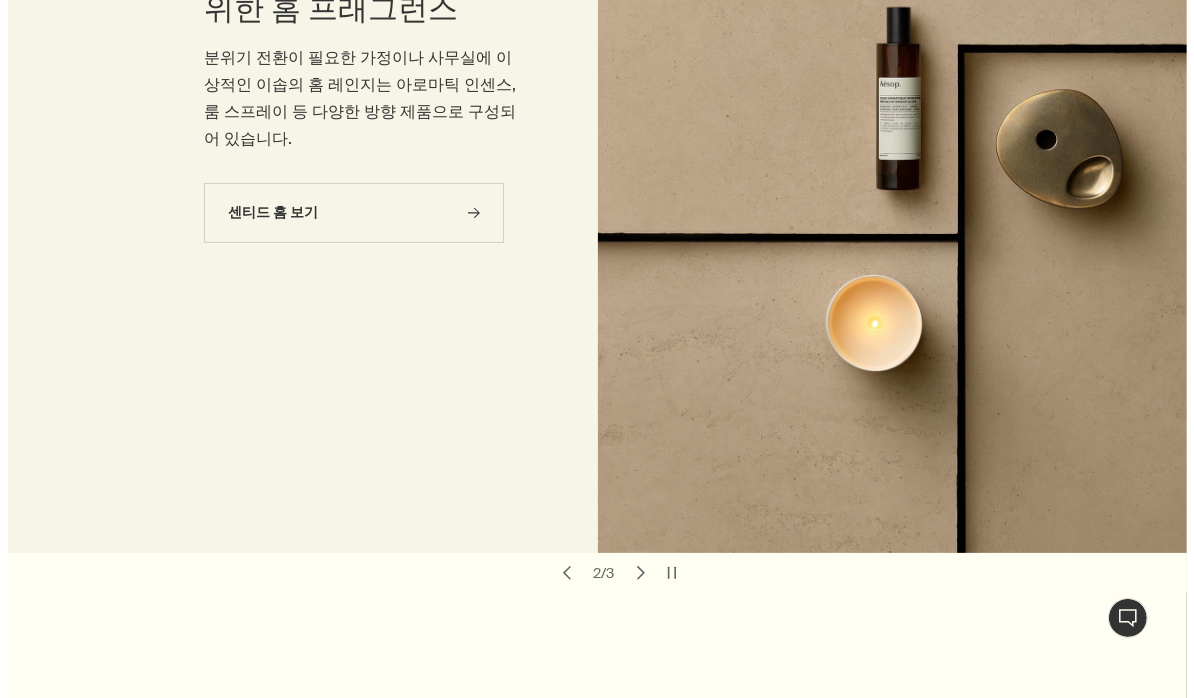 scroll, scrollTop: 0, scrollLeft: 0, axis: both 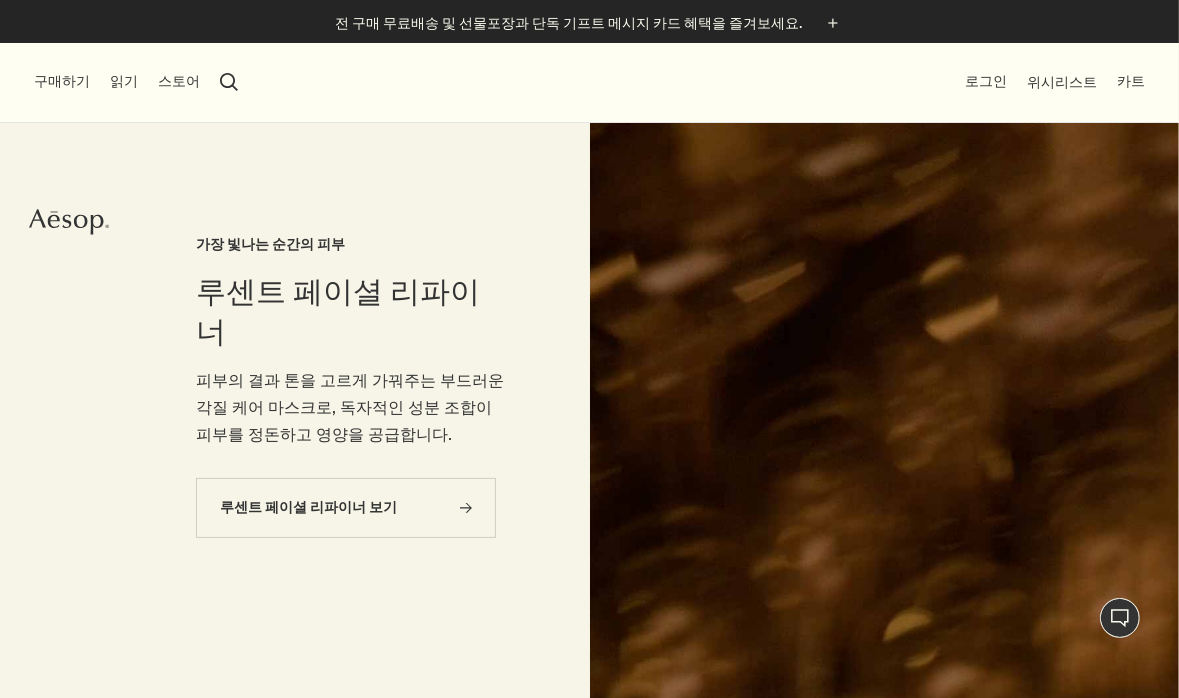 click on "스토어" at bounding box center (179, 82) 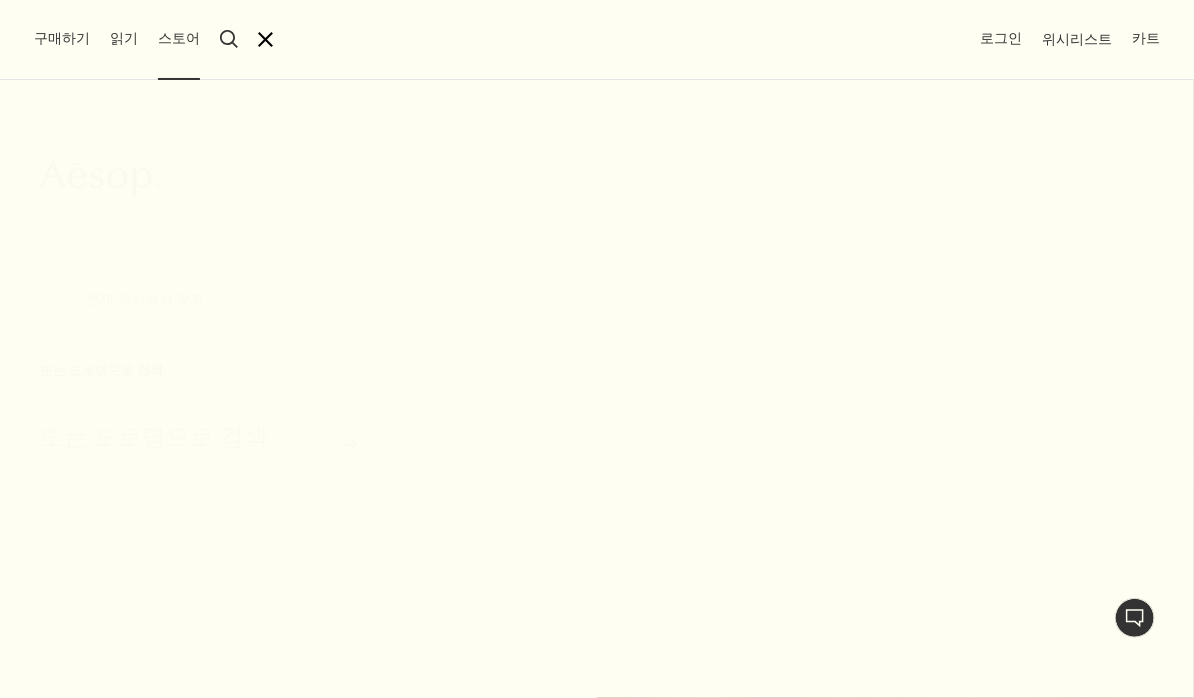 click on "구매하기" at bounding box center (62, 39) 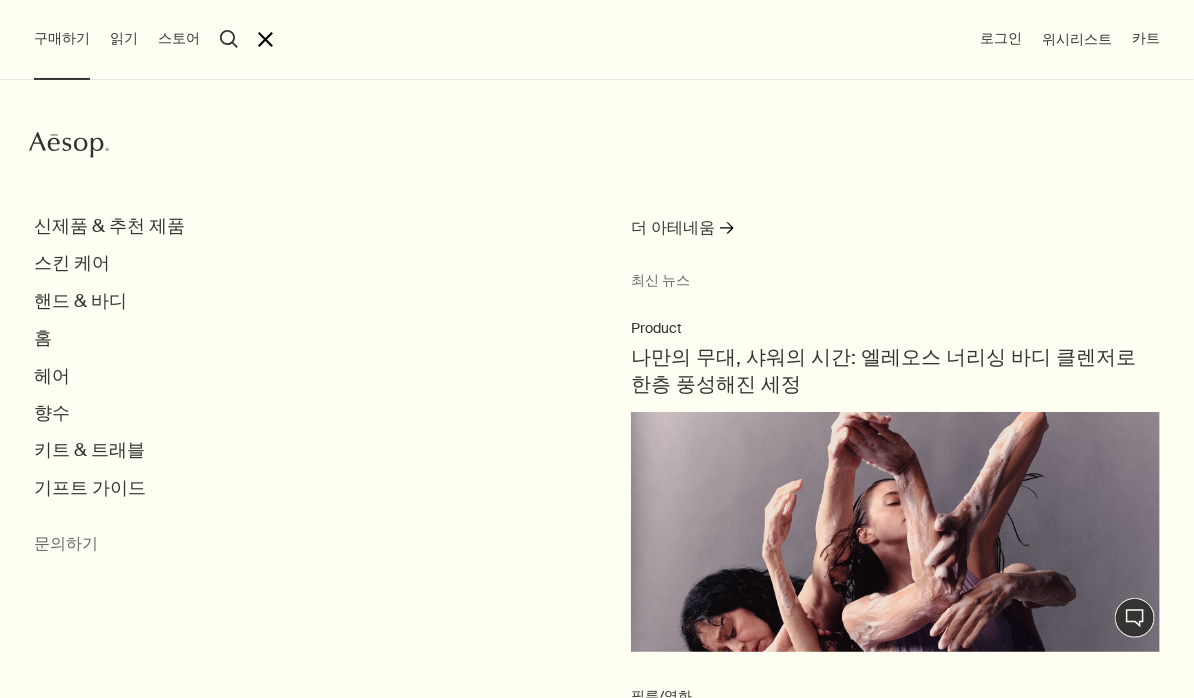 click on "읽기" at bounding box center (124, 39) 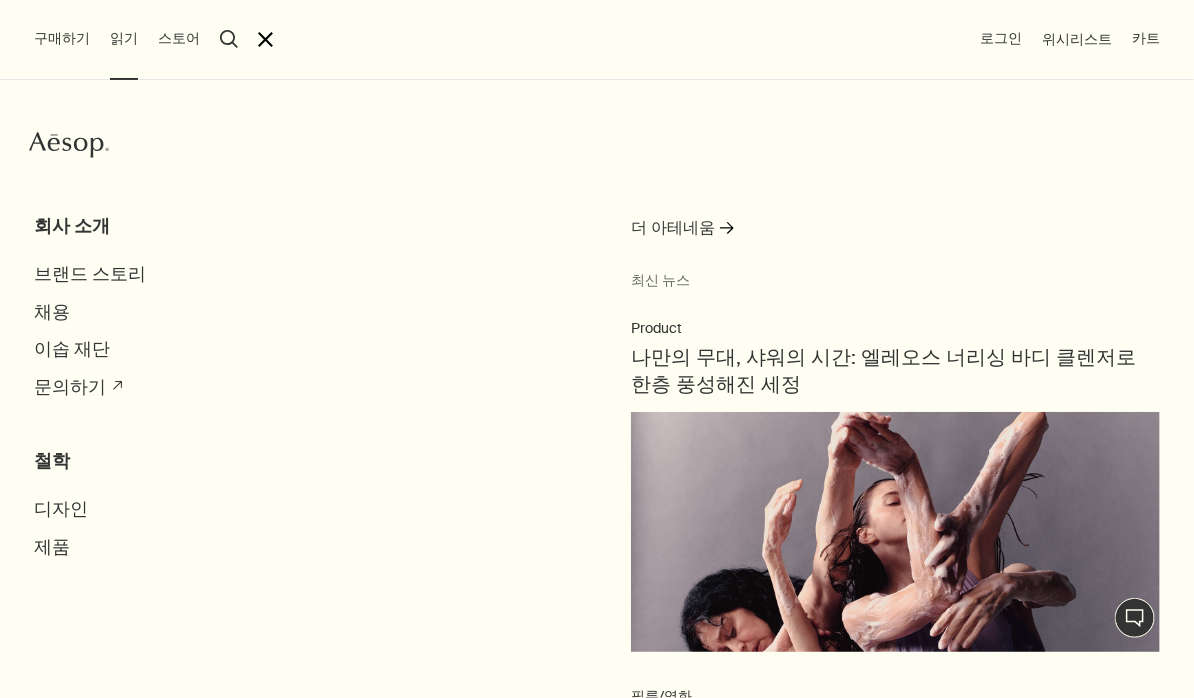 click on "구매하기" at bounding box center [62, 39] 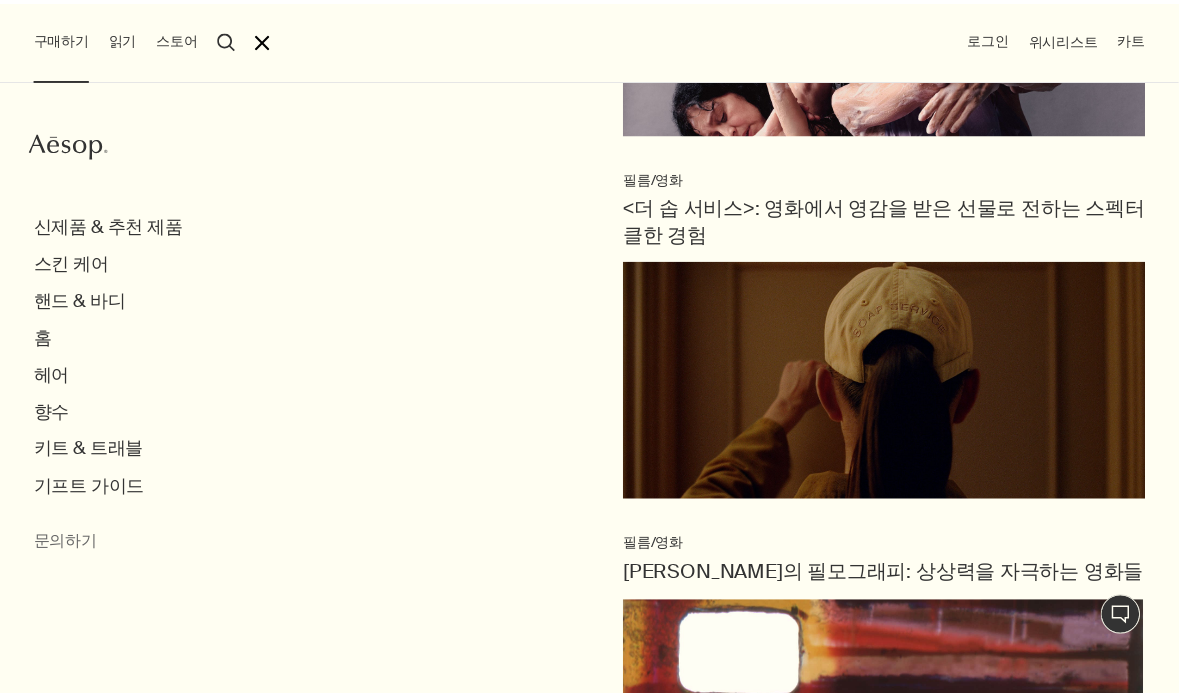 scroll, scrollTop: 0, scrollLeft: 0, axis: both 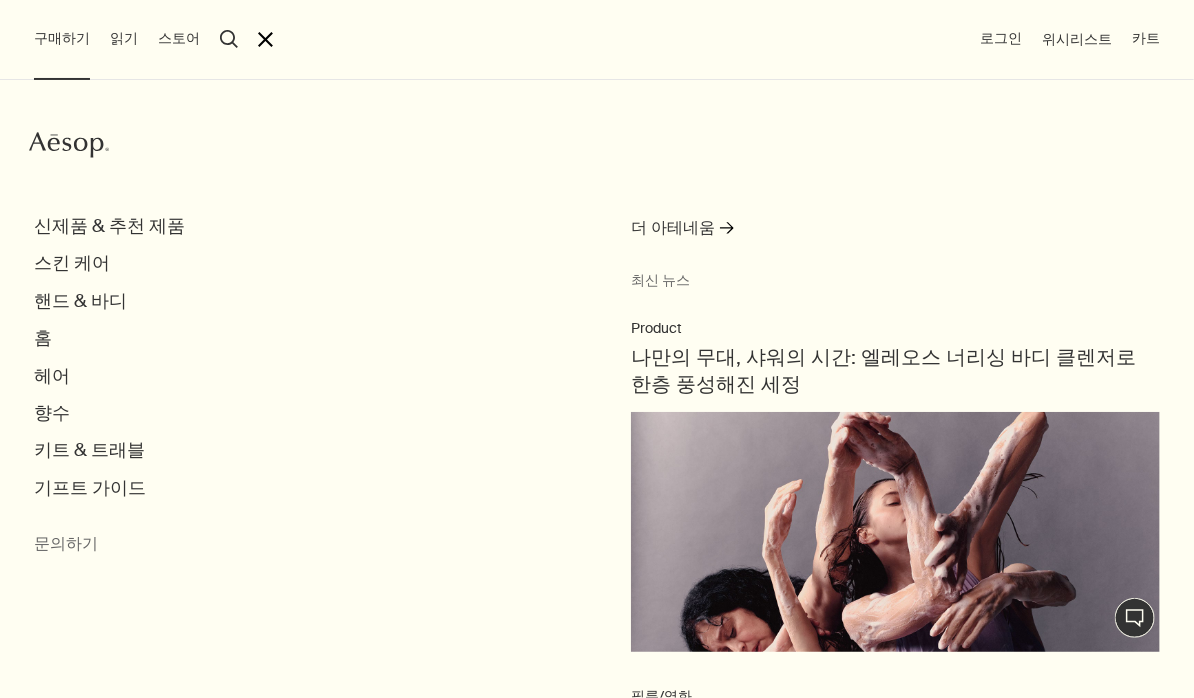 click on "구매하기 Aesop 신제품 & 추천 제품 스킨 케어 핸드 & 바디 홈 헤어 향수 키트 & 트래블 기프트 가이드 문의하기 더 아테네움 rightArrow 최신 뉴스 Product 나만의 무대, 샤워의 시간: 엘레오스 너리싱 바디 클렌저로 한층 풍성해진 세정 필름/영화 <더 솝 서비스>: 영화에서 영감을 받은 선물로 전하는 스펙터클한 경험 필름/영화 이솝의 필모그래피: 상상력을 자극하는 영화들 에세이 삶의 흔적을 따라: 2024년 추석 에세이 글로 전하는 감사의 마음: 2023년 추석을 기념하며 읽기 Aesop 회사 소개 브랜드 스토리 채용 이솝 재단 문의하기   rightUpArrow 철학 디자인 제품 스토어 Aesop search 검색 Aesop close 로그인 위시리스트 카트" at bounding box center [597, 349] 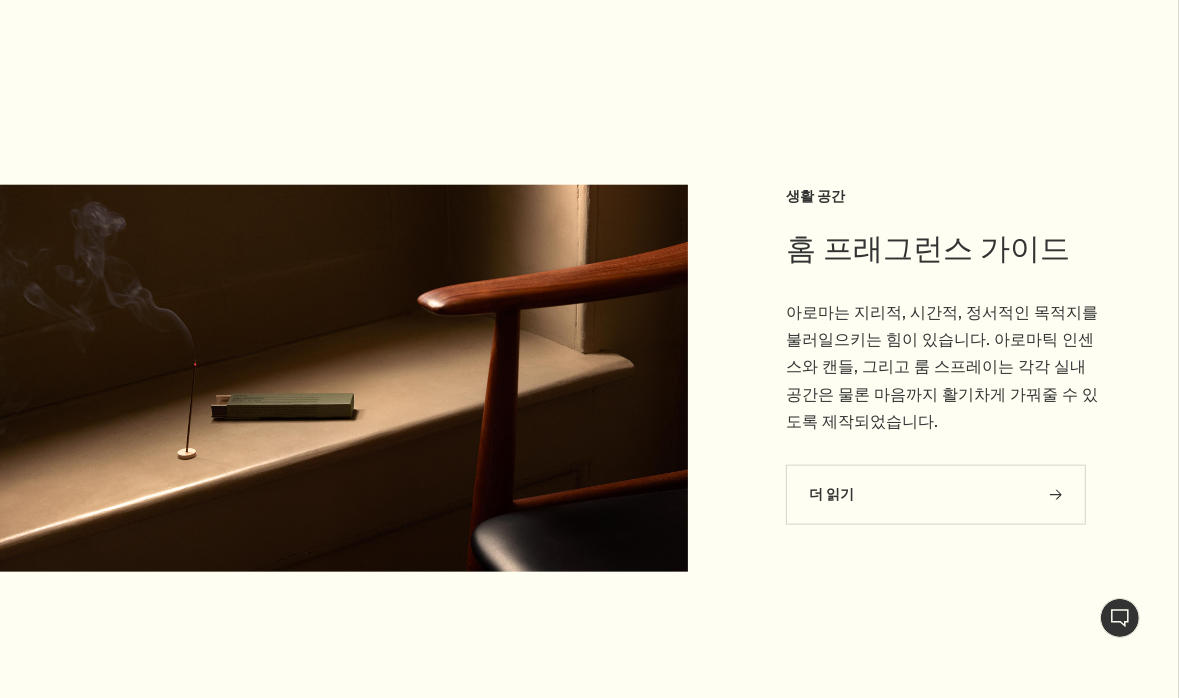 scroll, scrollTop: 1580, scrollLeft: 0, axis: vertical 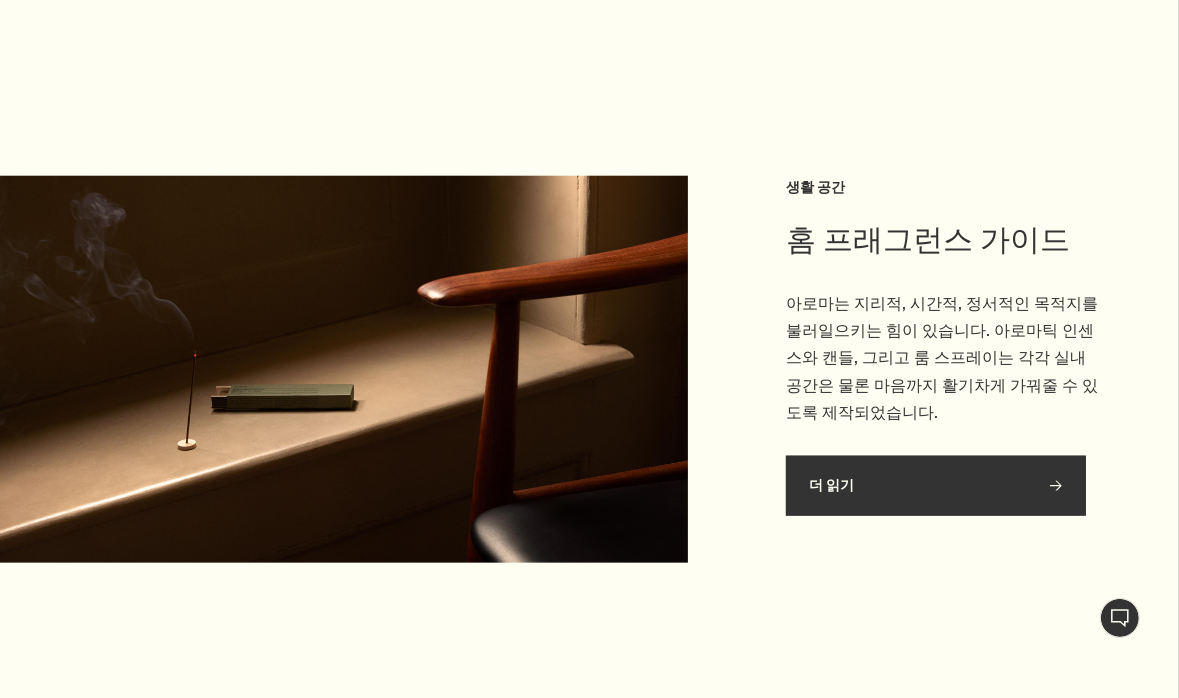 click on "더 읽기   rightArrow" at bounding box center (936, 486) 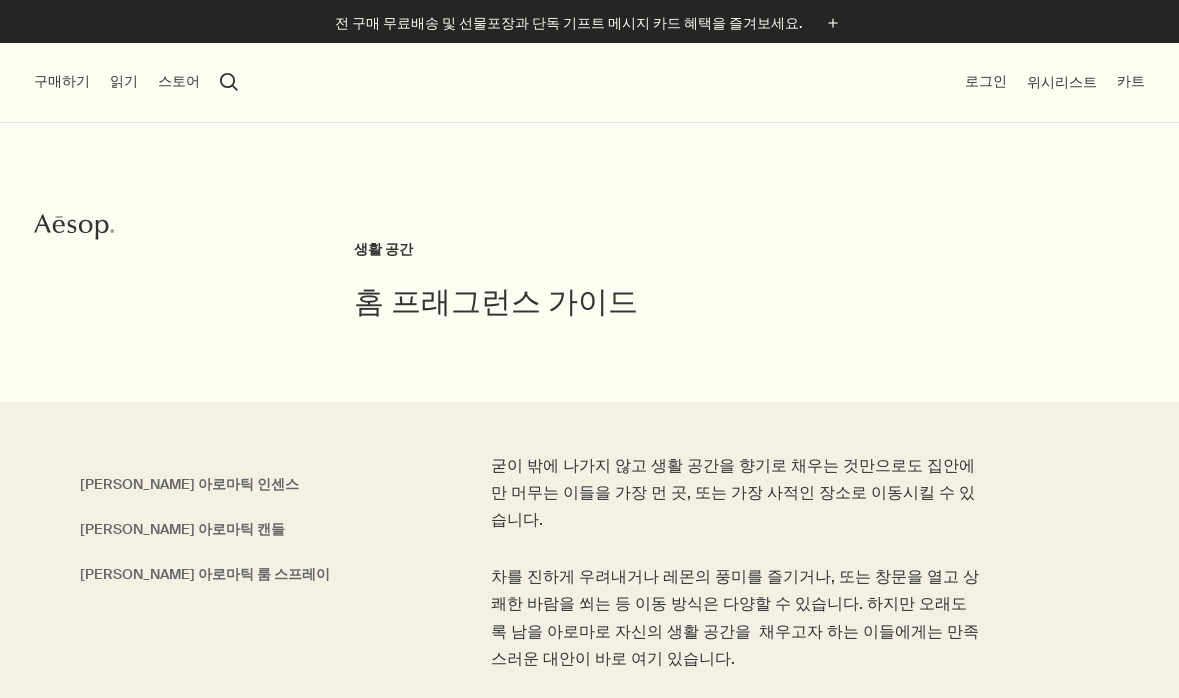 scroll, scrollTop: 0, scrollLeft: 0, axis: both 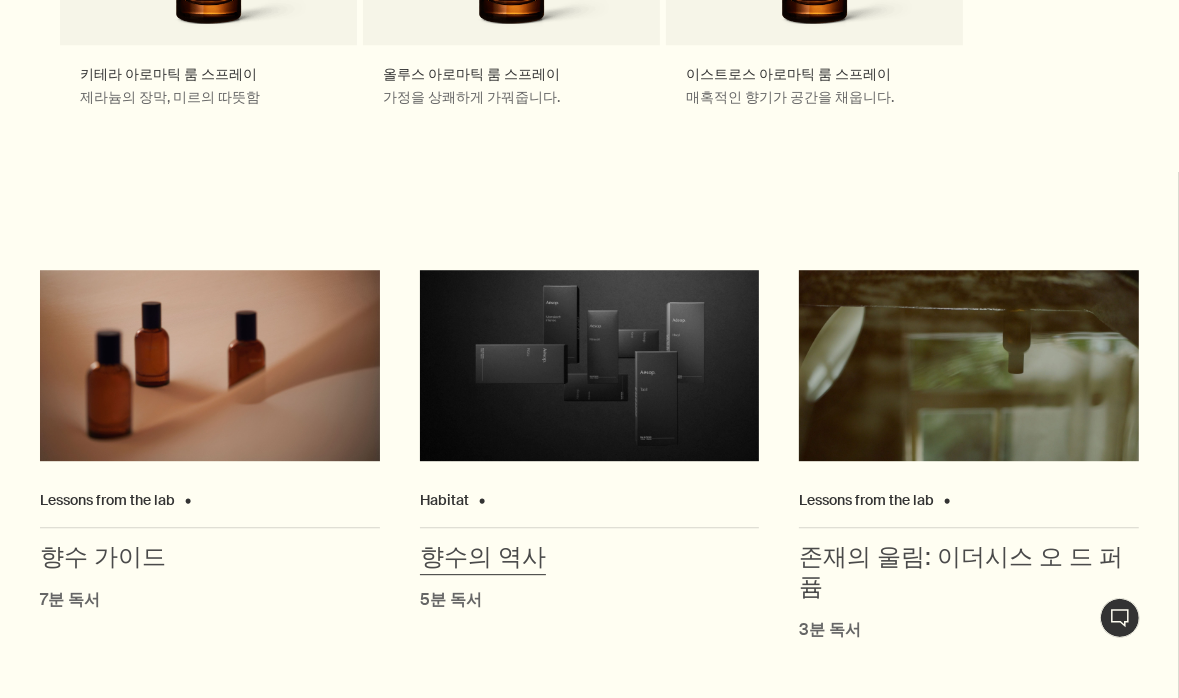 click on "향수의 역사" at bounding box center (483, 558) 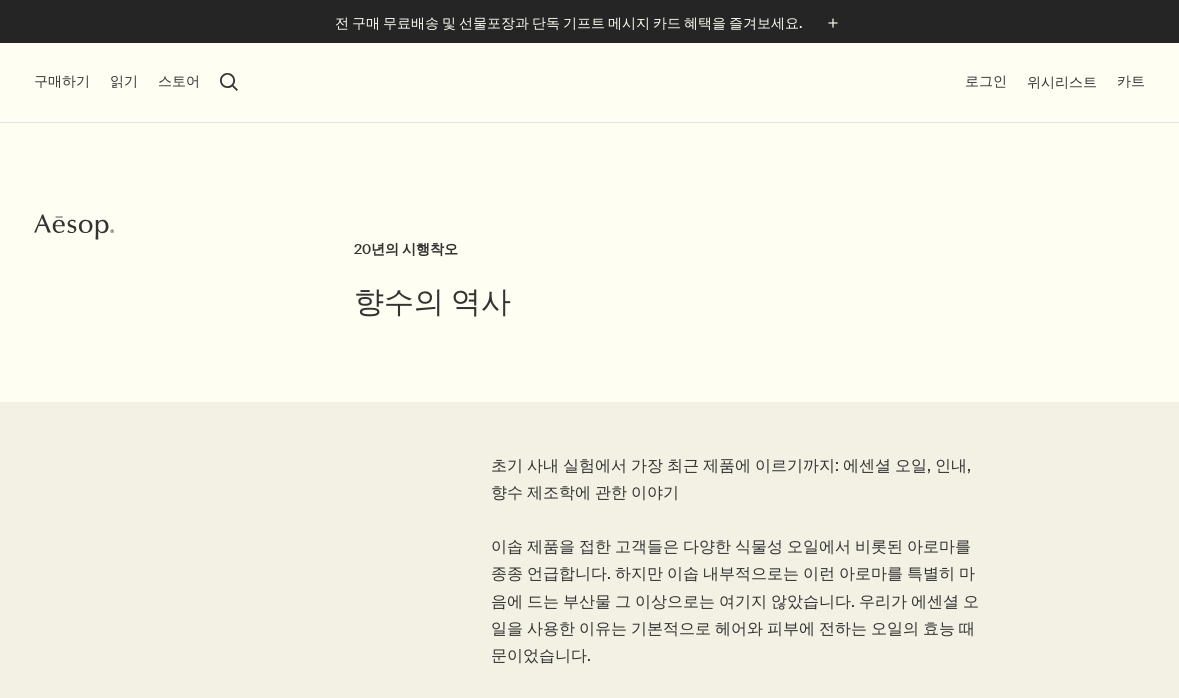 scroll, scrollTop: 0, scrollLeft: 0, axis: both 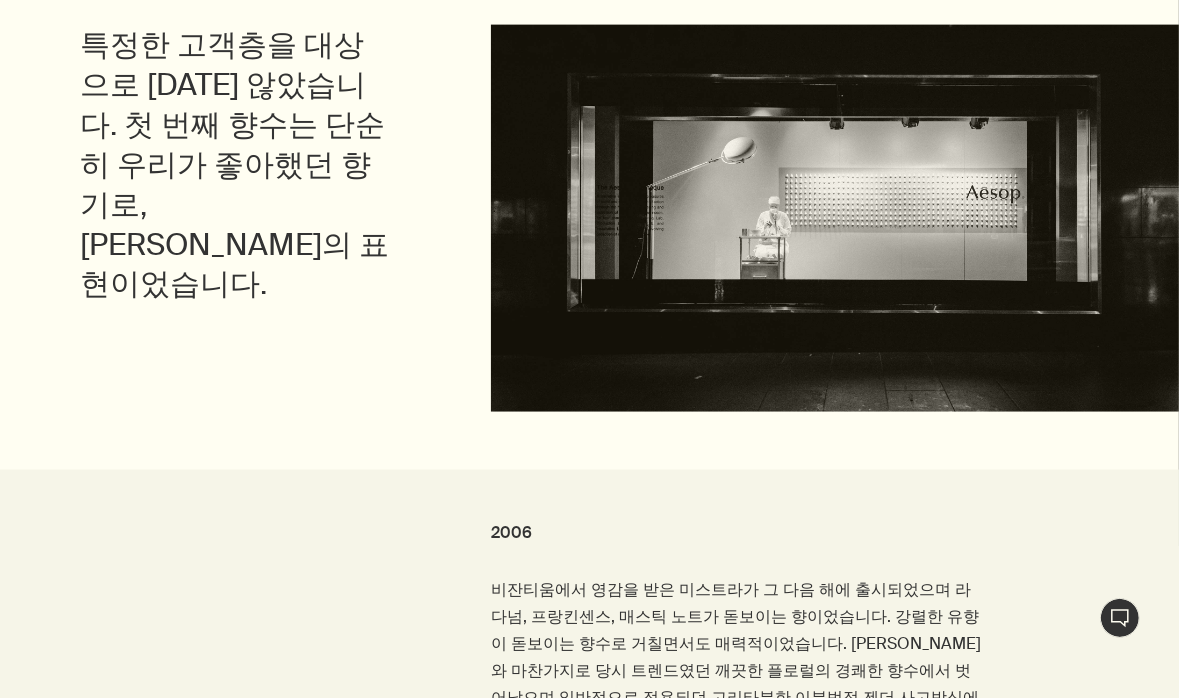 drag, startPoint x: 1186, startPoint y: 42, endPoint x: 1173, endPoint y: 186, distance: 144.58562 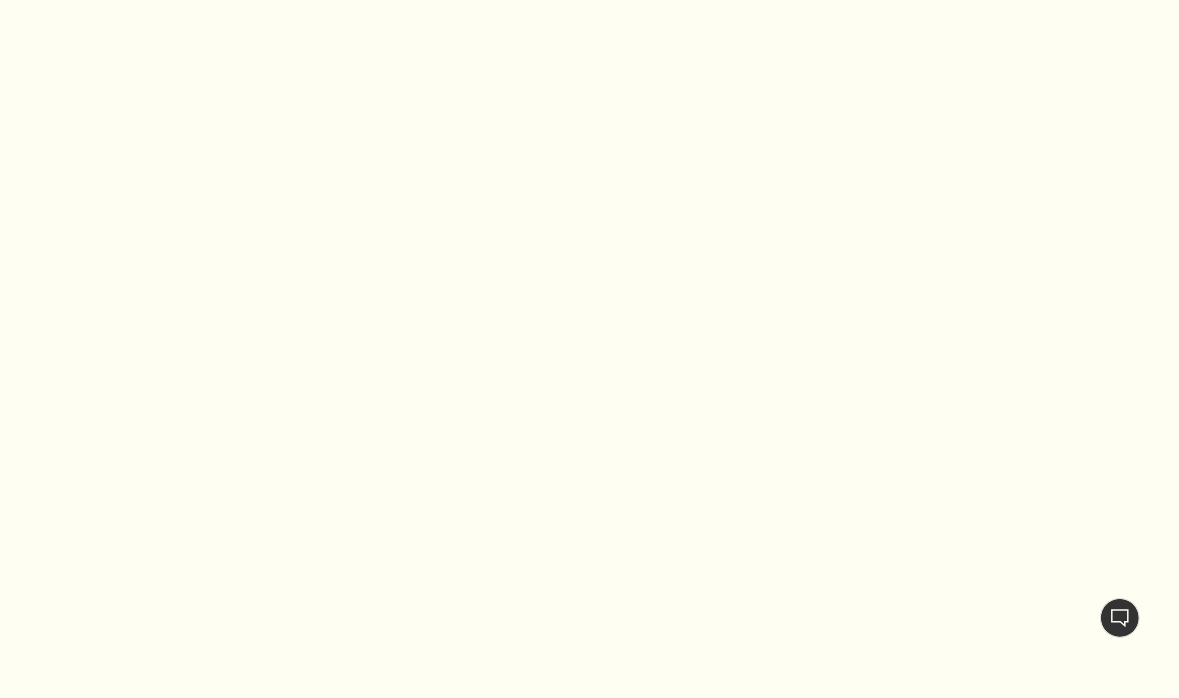 scroll, scrollTop: 4985, scrollLeft: 0, axis: vertical 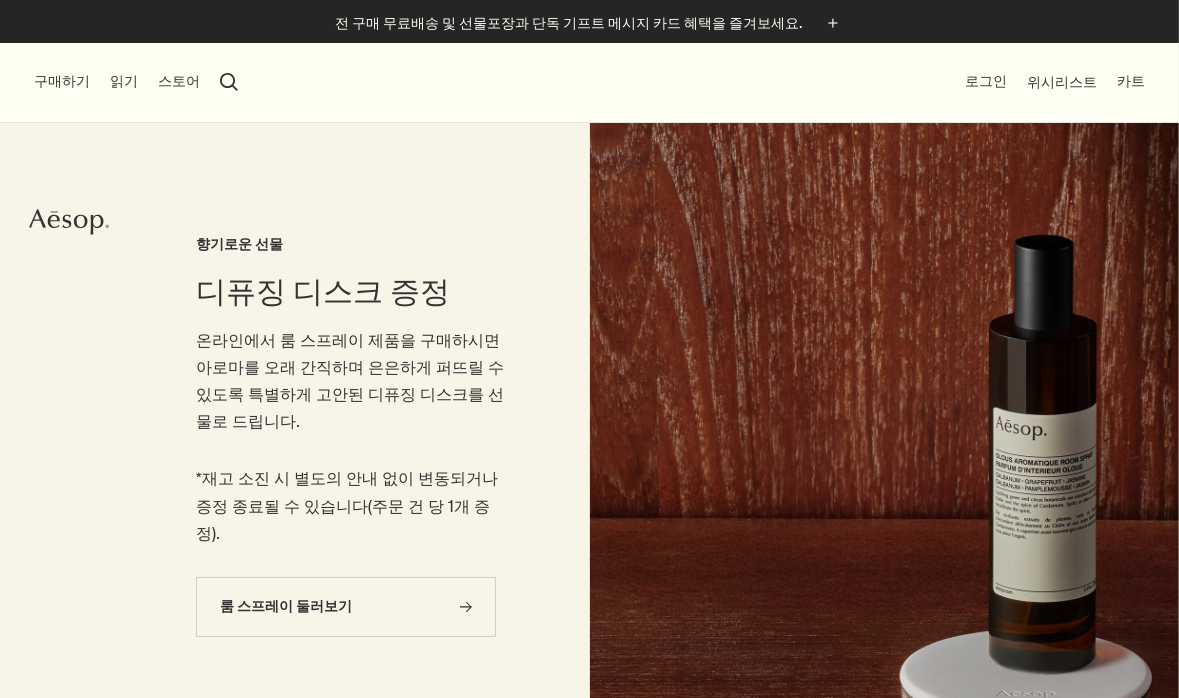click on "읽기" at bounding box center [124, 82] 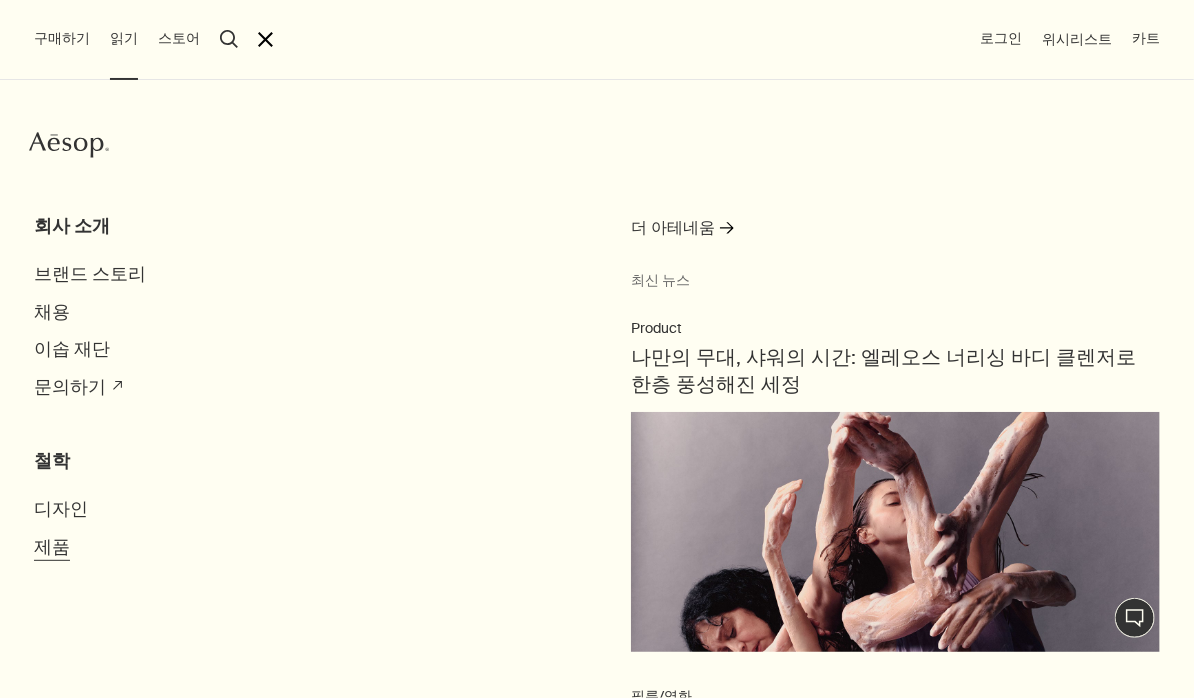 click on "제품" at bounding box center [52, 547] 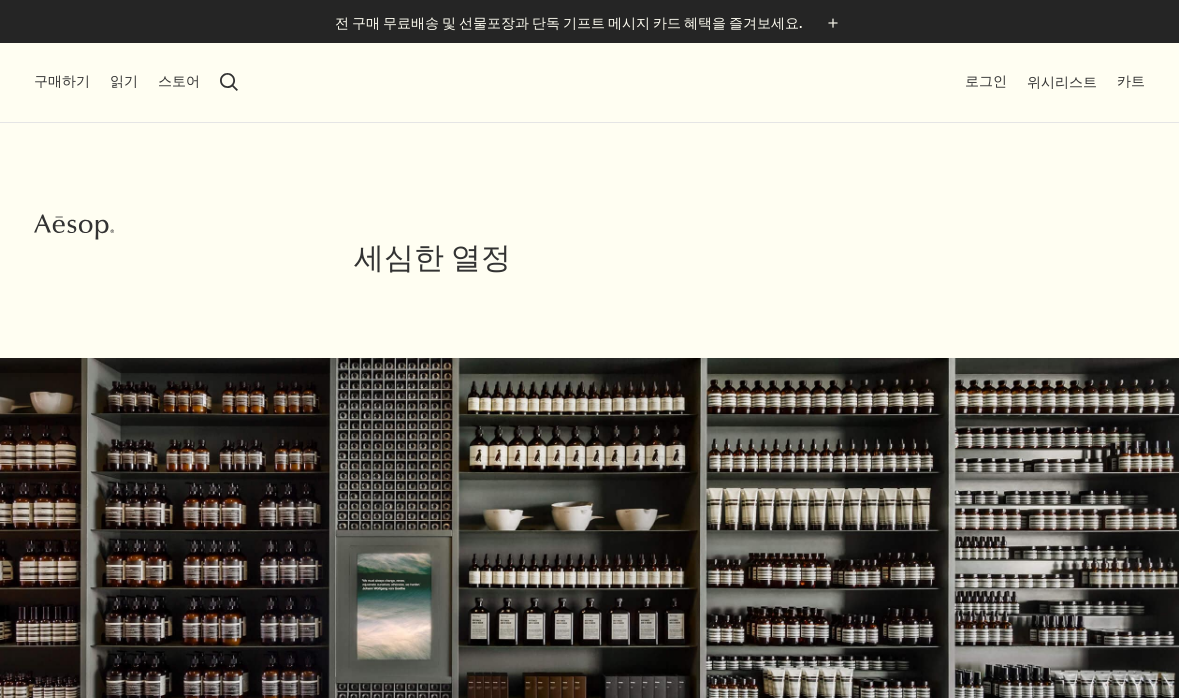 scroll, scrollTop: 0, scrollLeft: 0, axis: both 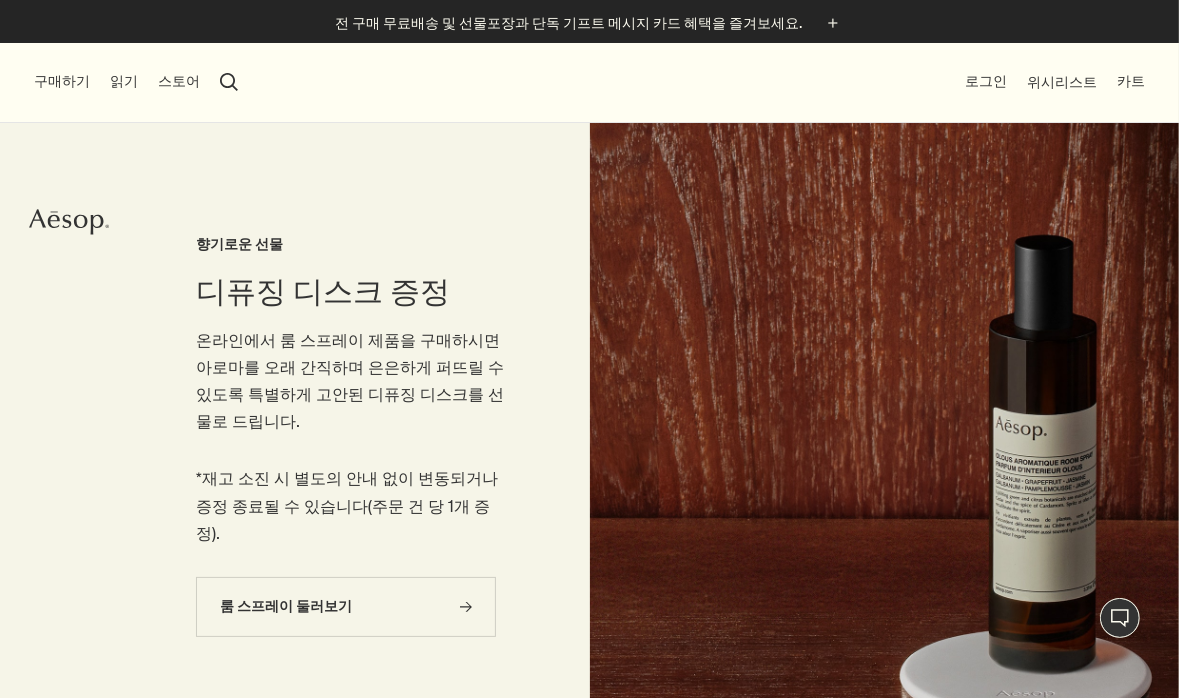 click on "읽기" at bounding box center (124, 82) 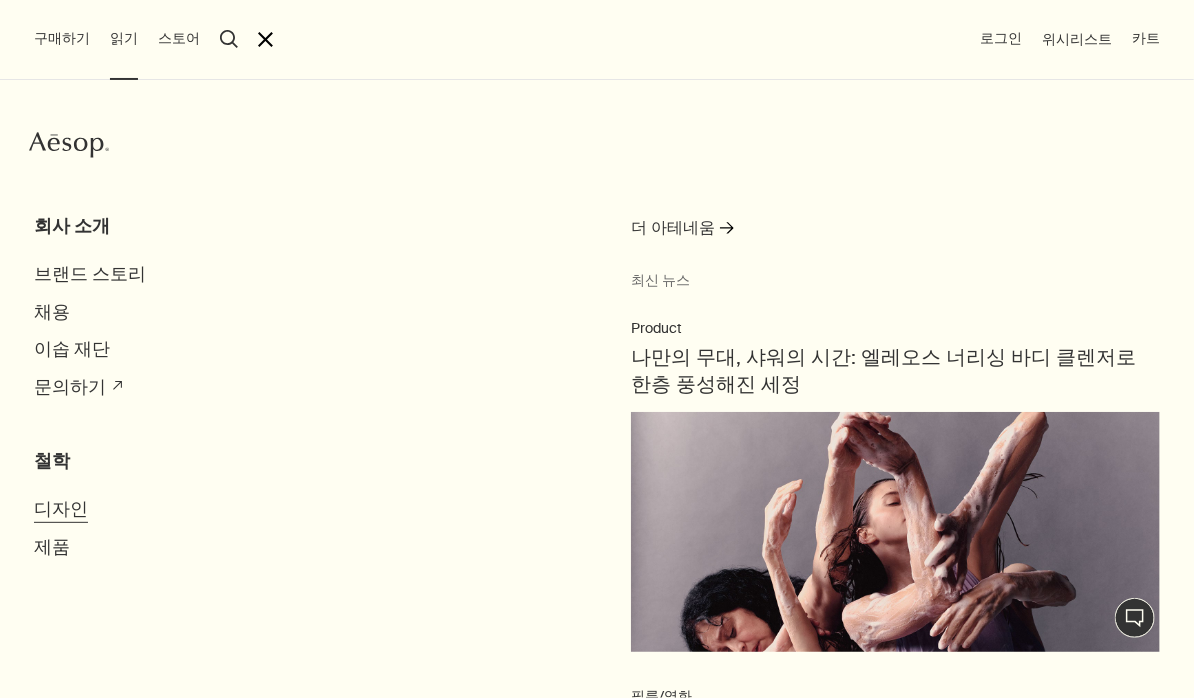 click on "디자인" at bounding box center [61, 509] 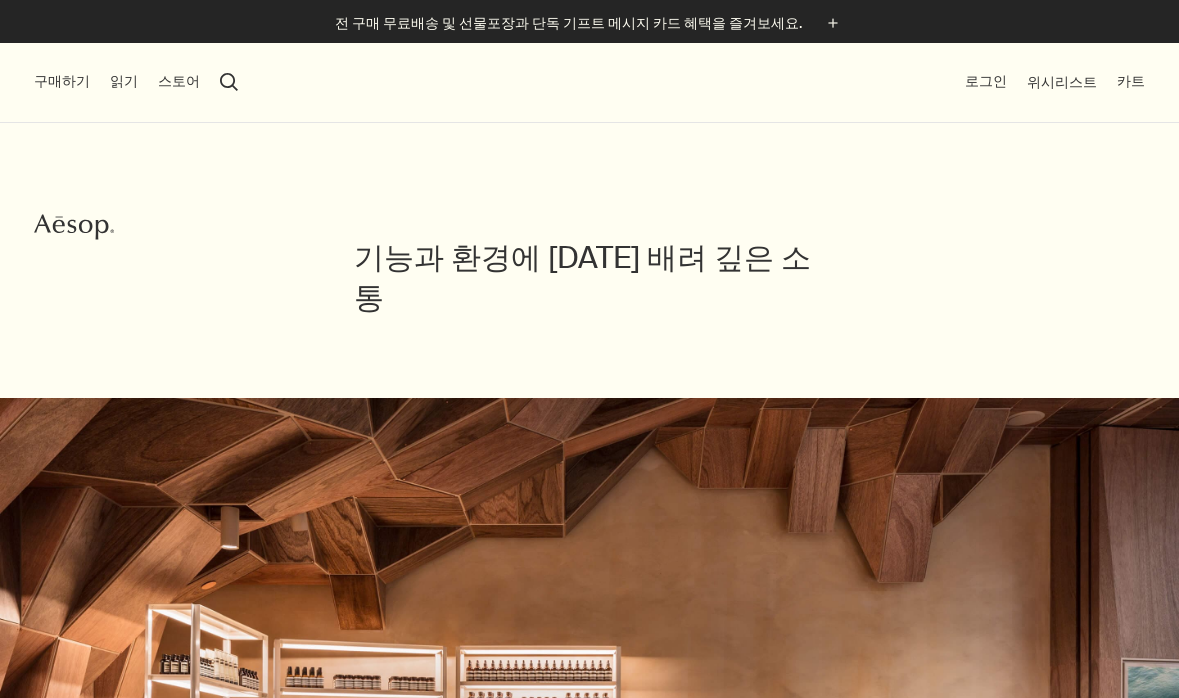 scroll, scrollTop: 0, scrollLeft: 0, axis: both 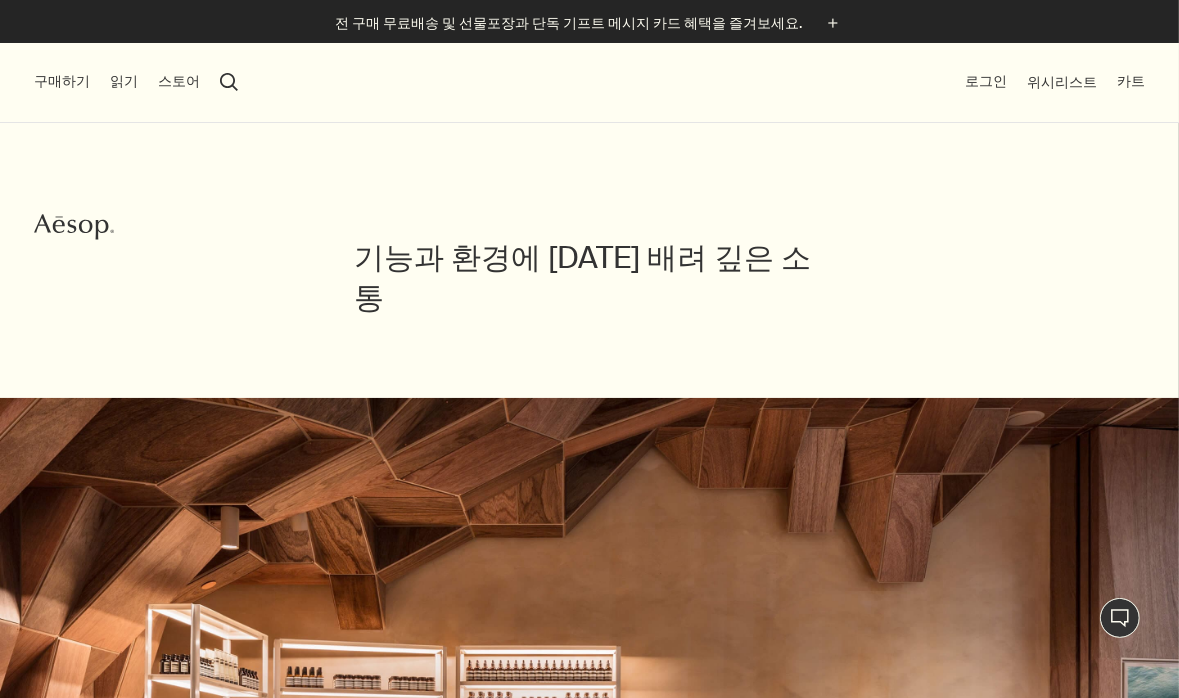 drag, startPoint x: 124, startPoint y: 82, endPoint x: 169, endPoint y: 93, distance: 46.32494 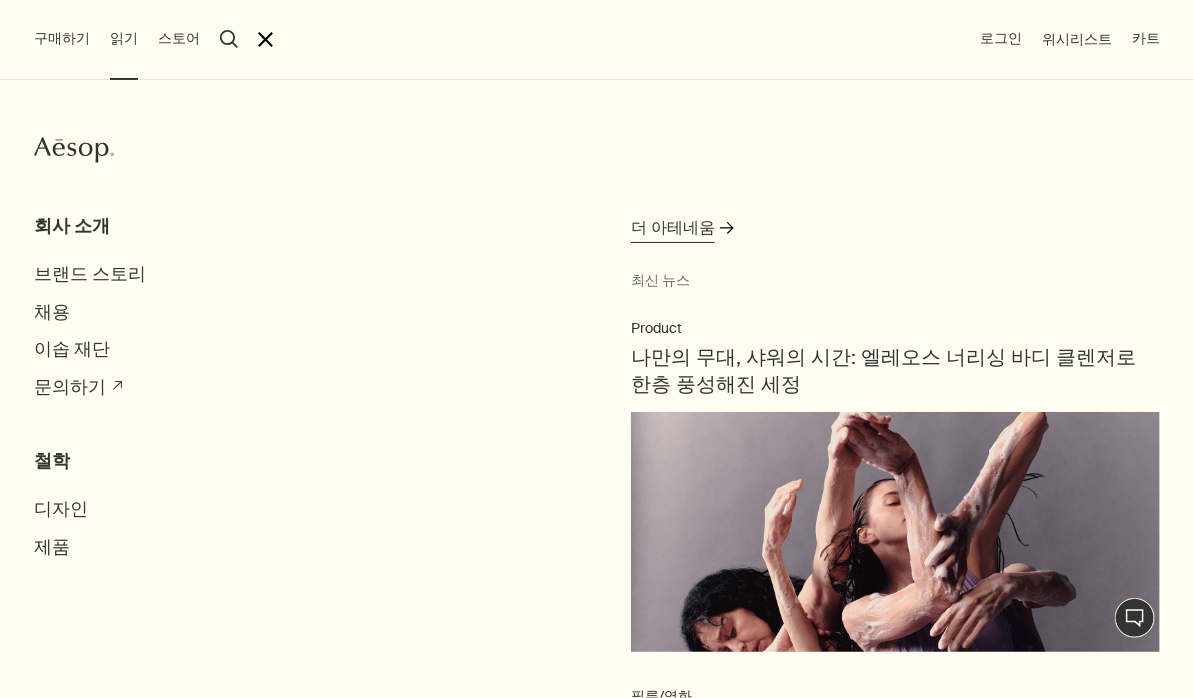 click on "더 아테네움" at bounding box center [673, 228] 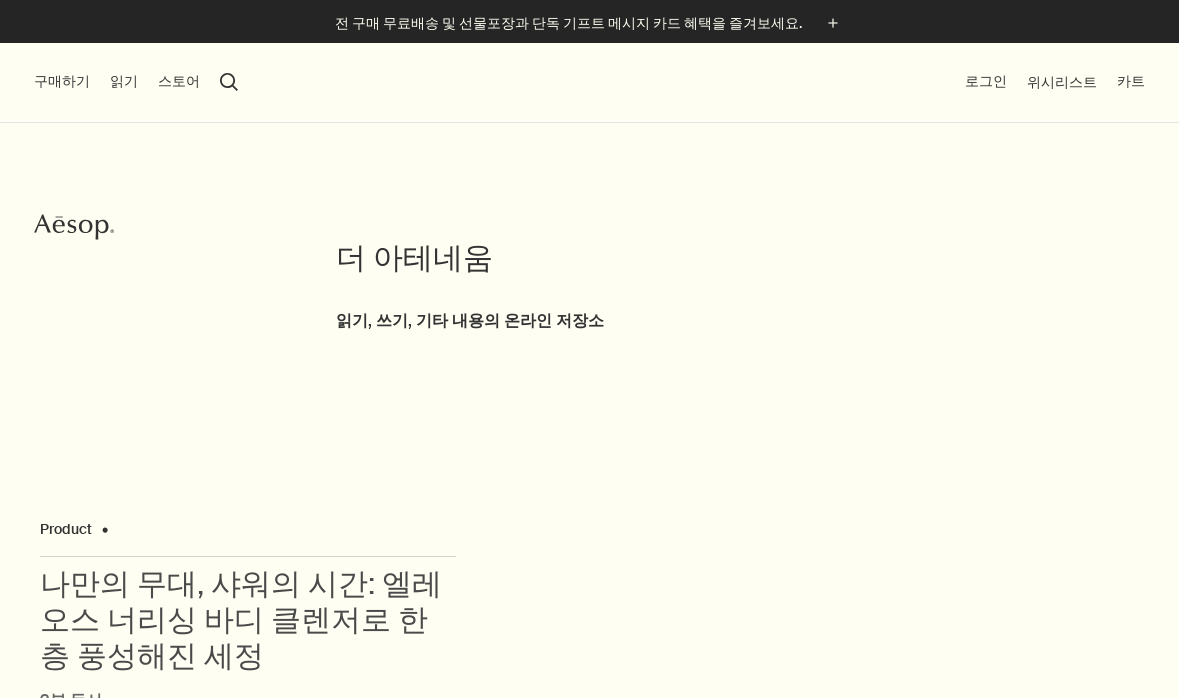 scroll, scrollTop: 0, scrollLeft: 0, axis: both 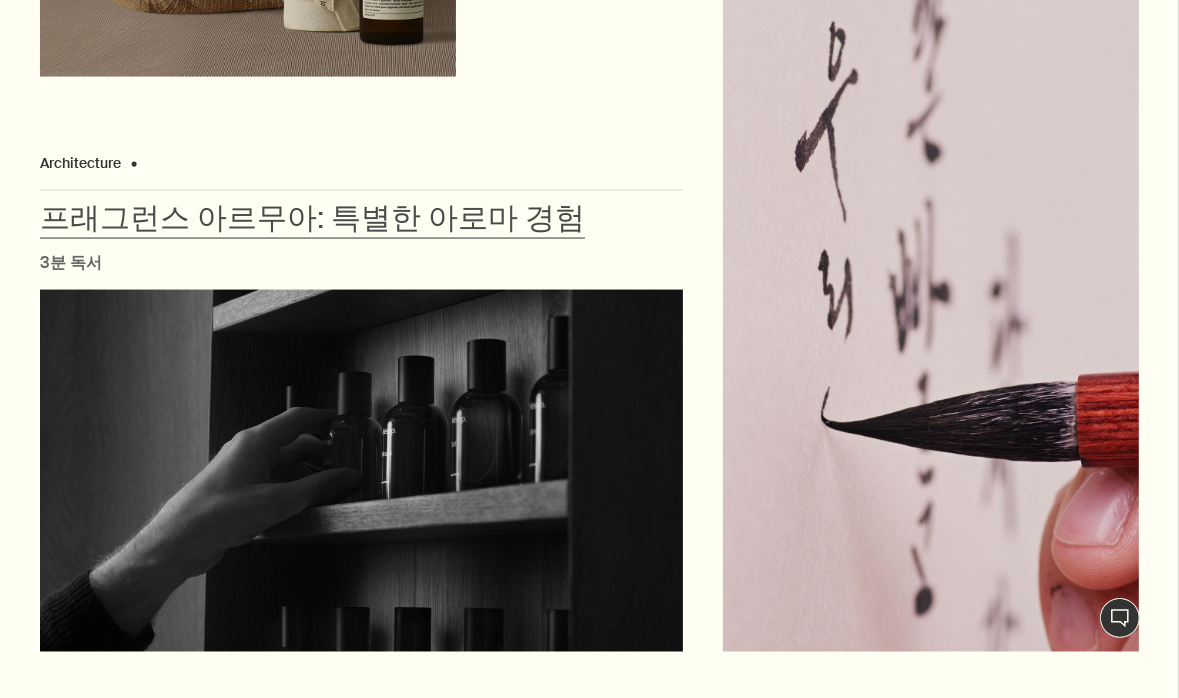click at bounding box center [361, 471] 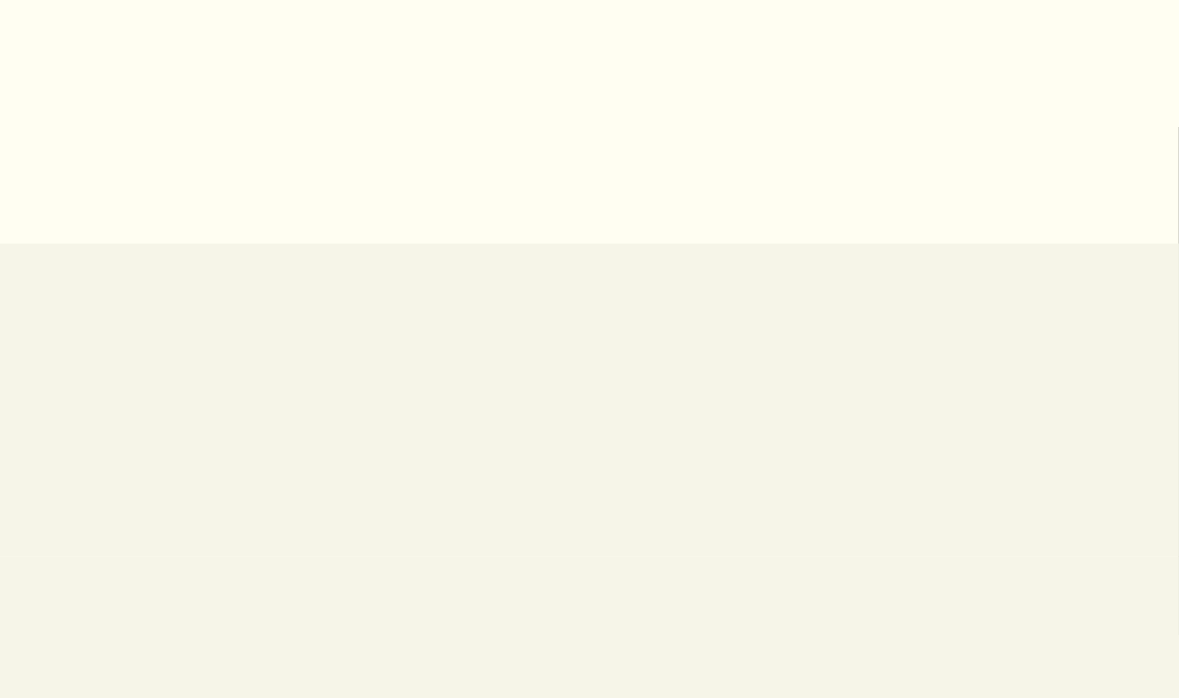 scroll, scrollTop: 0, scrollLeft: 0, axis: both 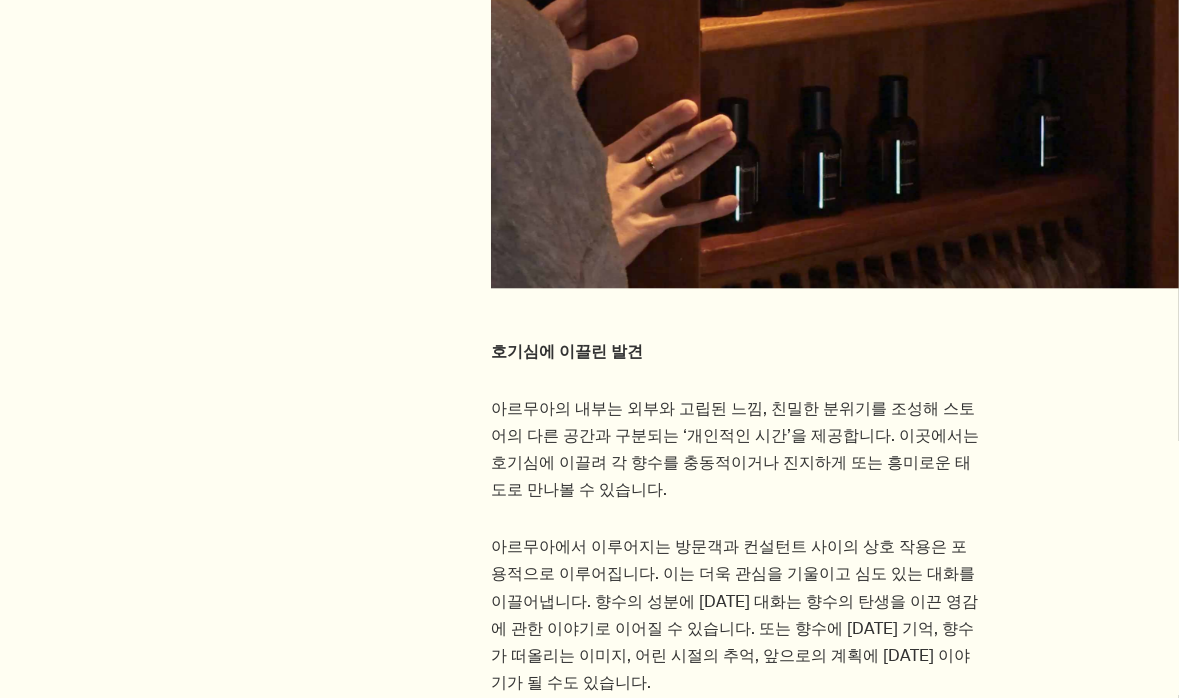 click at bounding box center [835, 80] 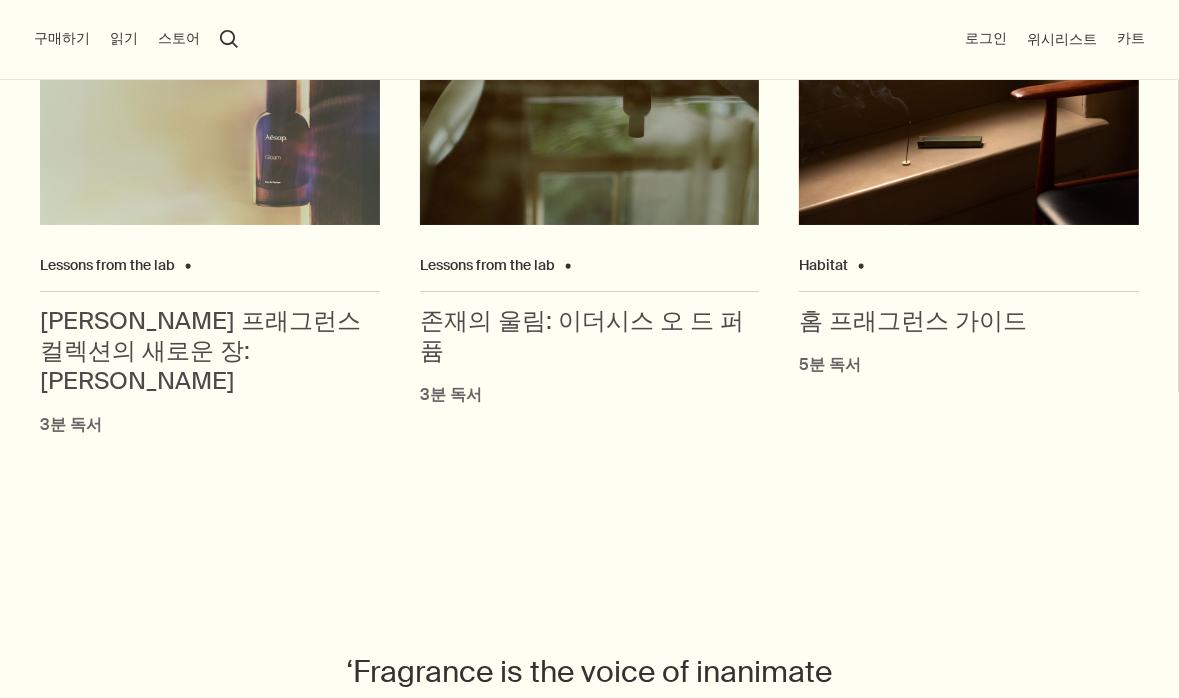 scroll, scrollTop: 5949, scrollLeft: 0, axis: vertical 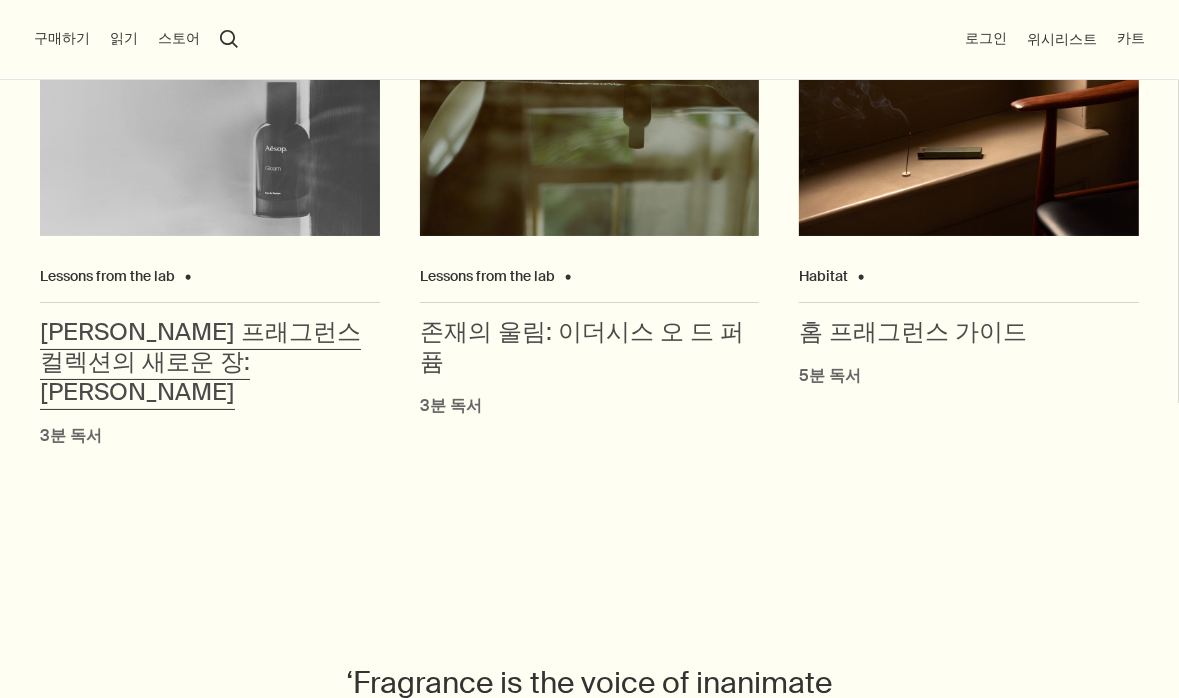 click on "이솝 프래그런스 컬렉션의 새로운 장: 글롬 오 드 퍼퓸" at bounding box center [200, 363] 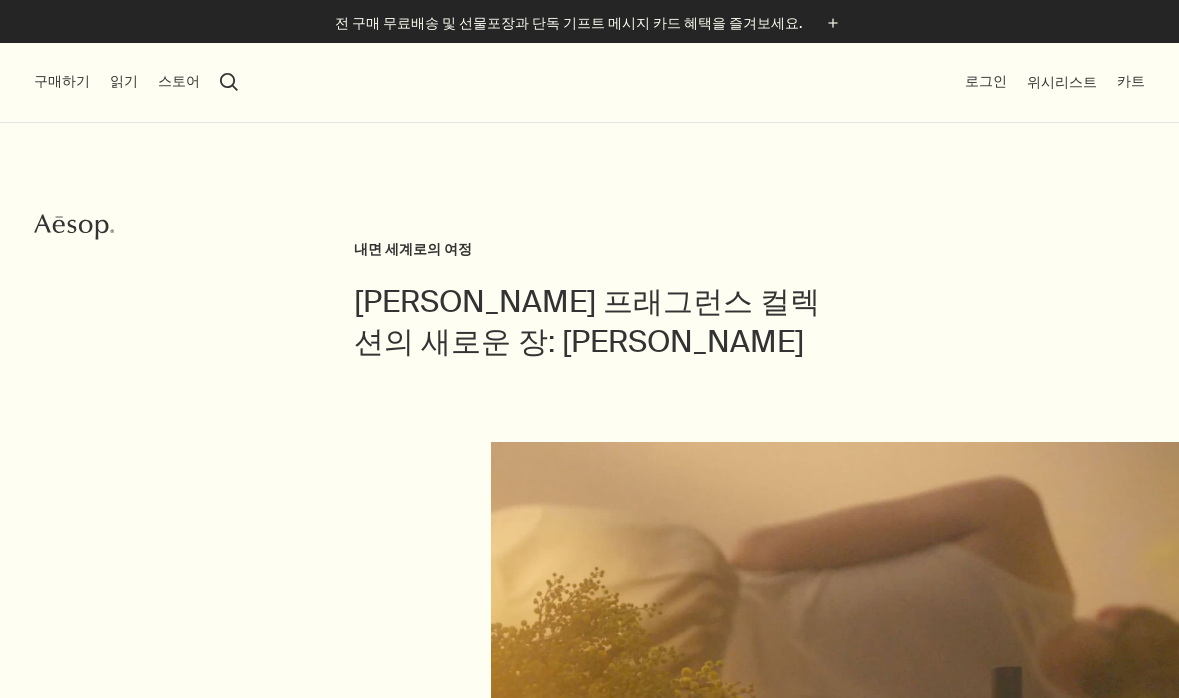 scroll, scrollTop: 0, scrollLeft: 0, axis: both 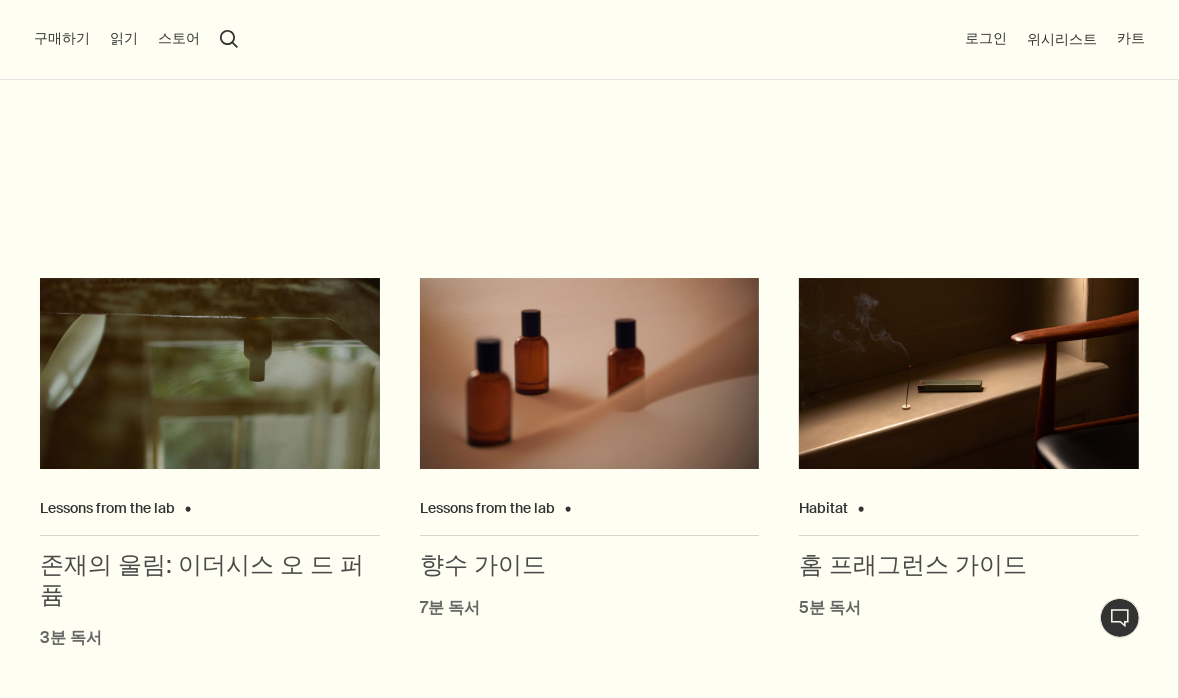 click on "스토어" at bounding box center [179, 39] 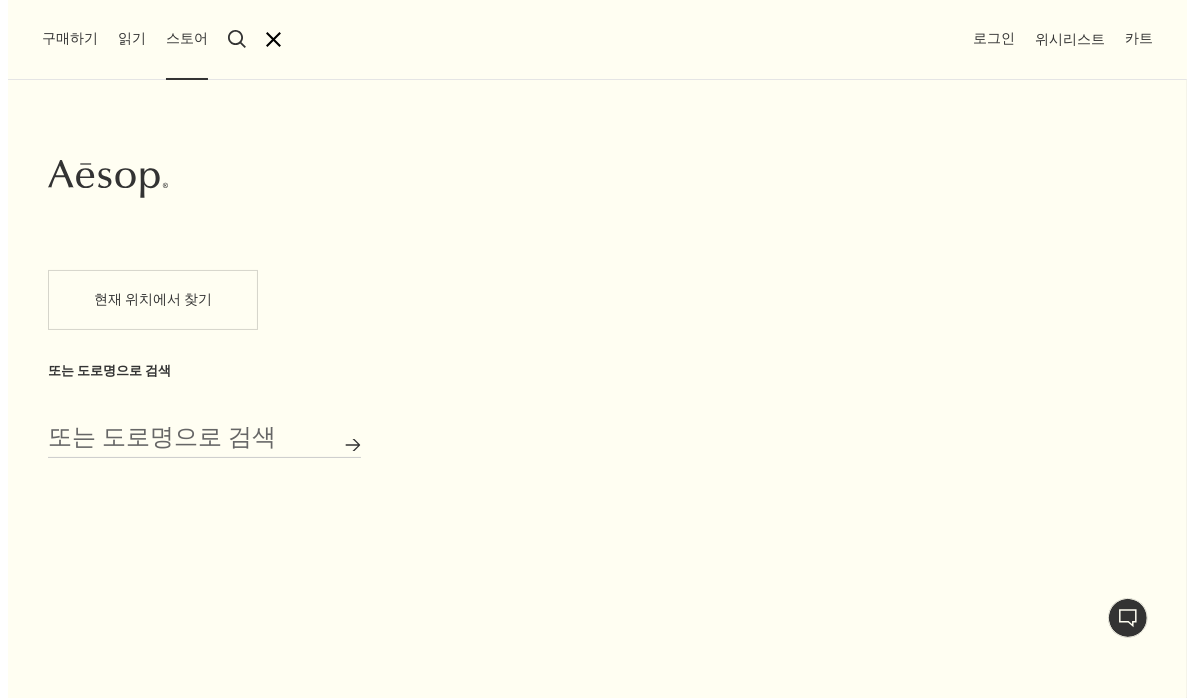 scroll, scrollTop: 5347, scrollLeft: 0, axis: vertical 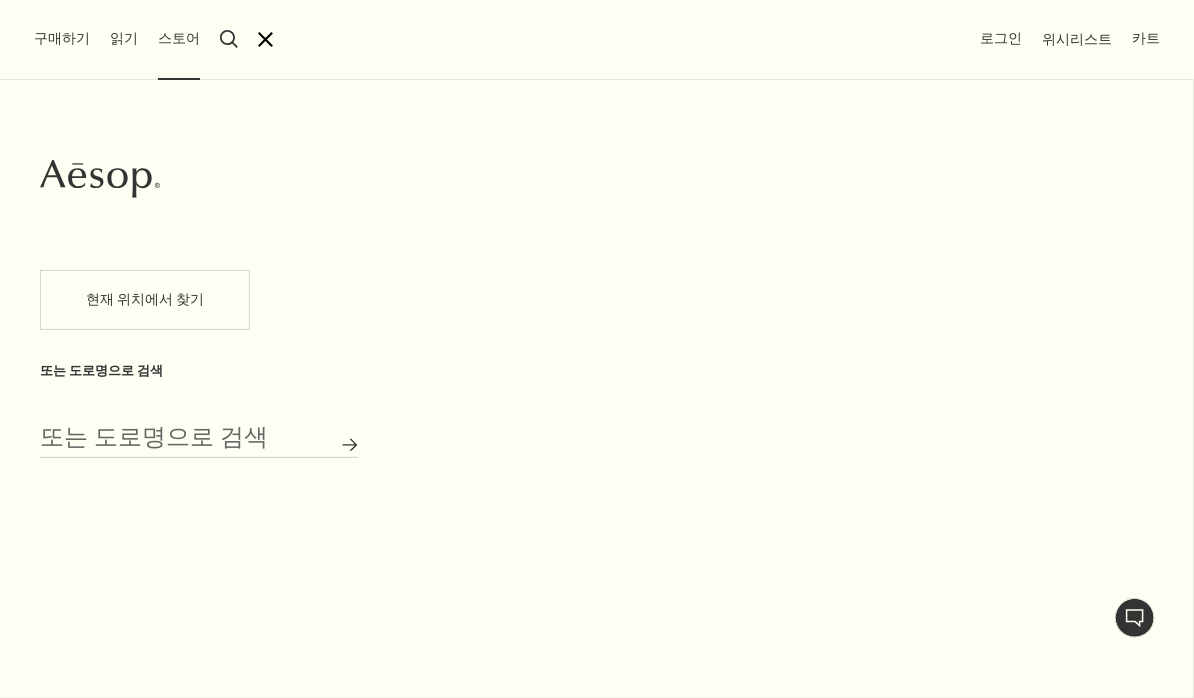 click on "구매하기" at bounding box center [62, 39] 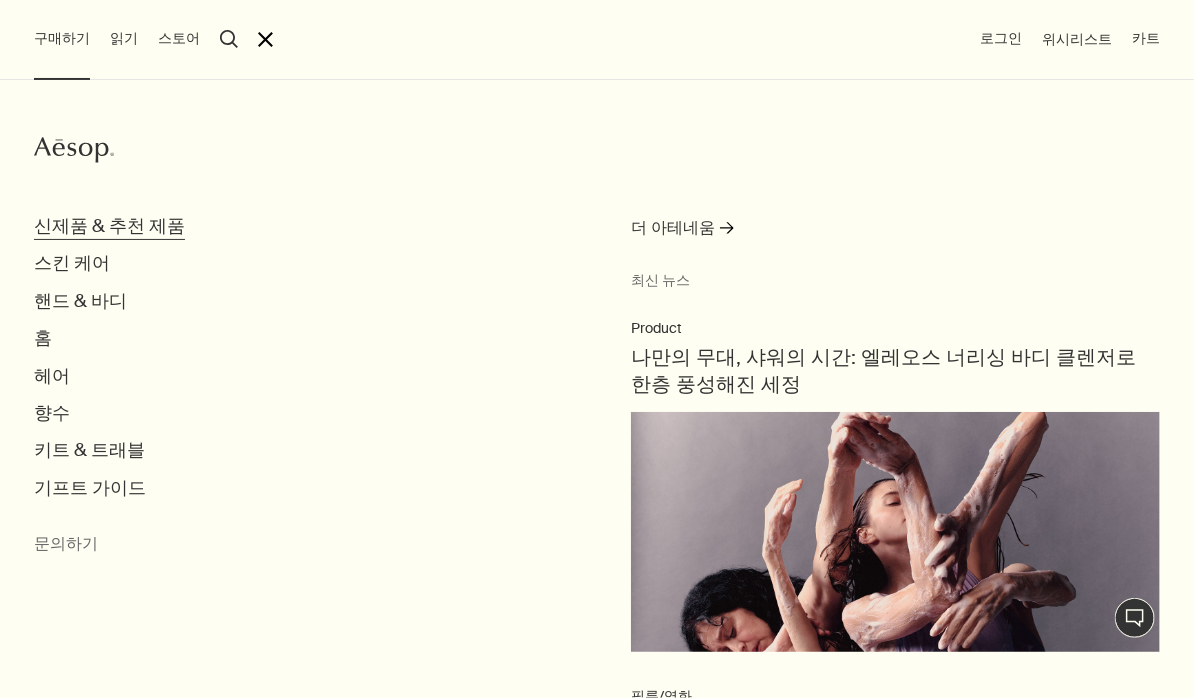 click on "신제품 & 추천 제품" at bounding box center (109, 226) 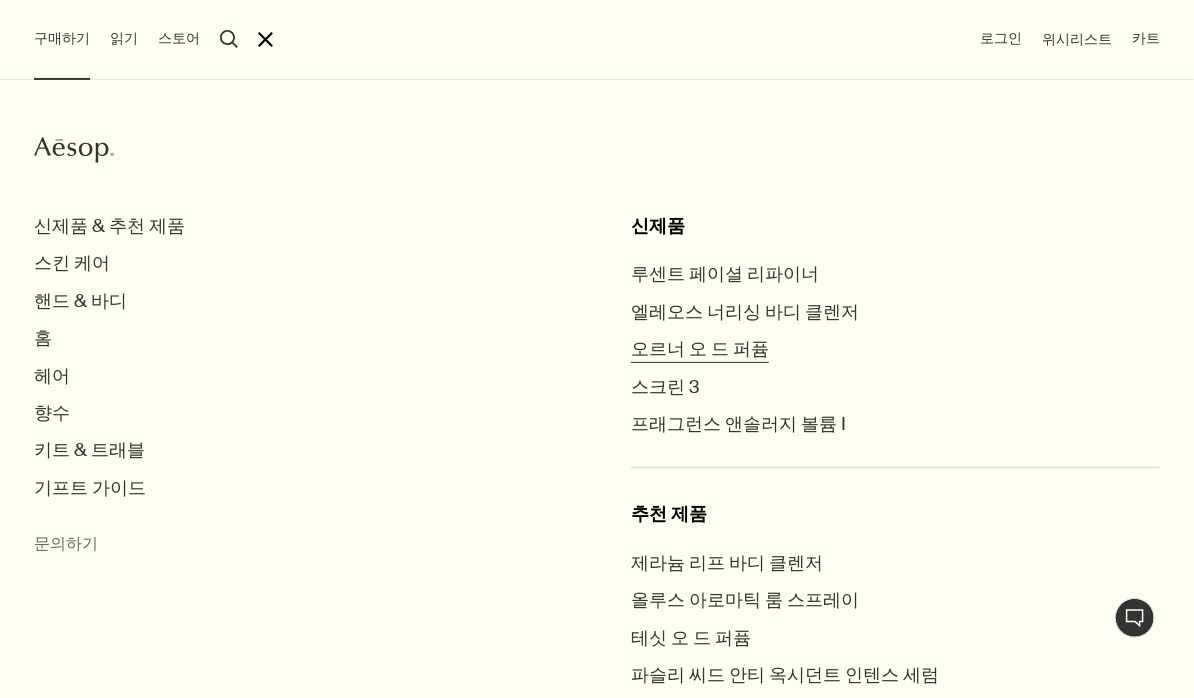 click on "오르너 오 드 퍼퓸" at bounding box center (700, 349) 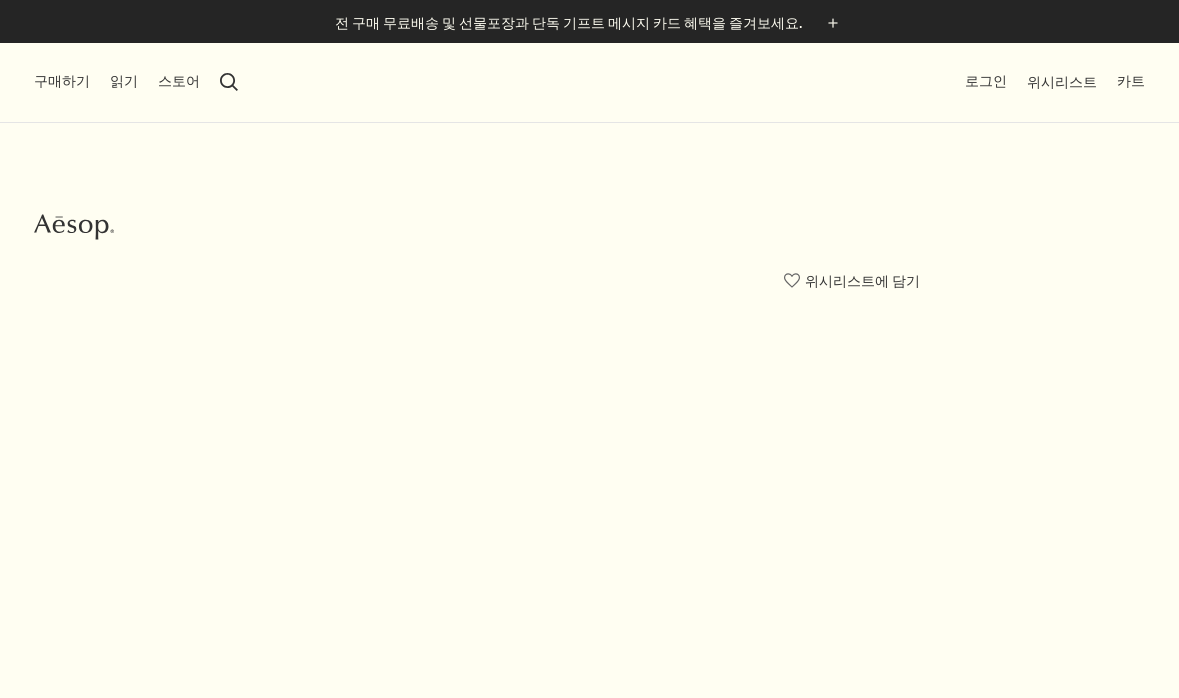 scroll, scrollTop: 0, scrollLeft: 0, axis: both 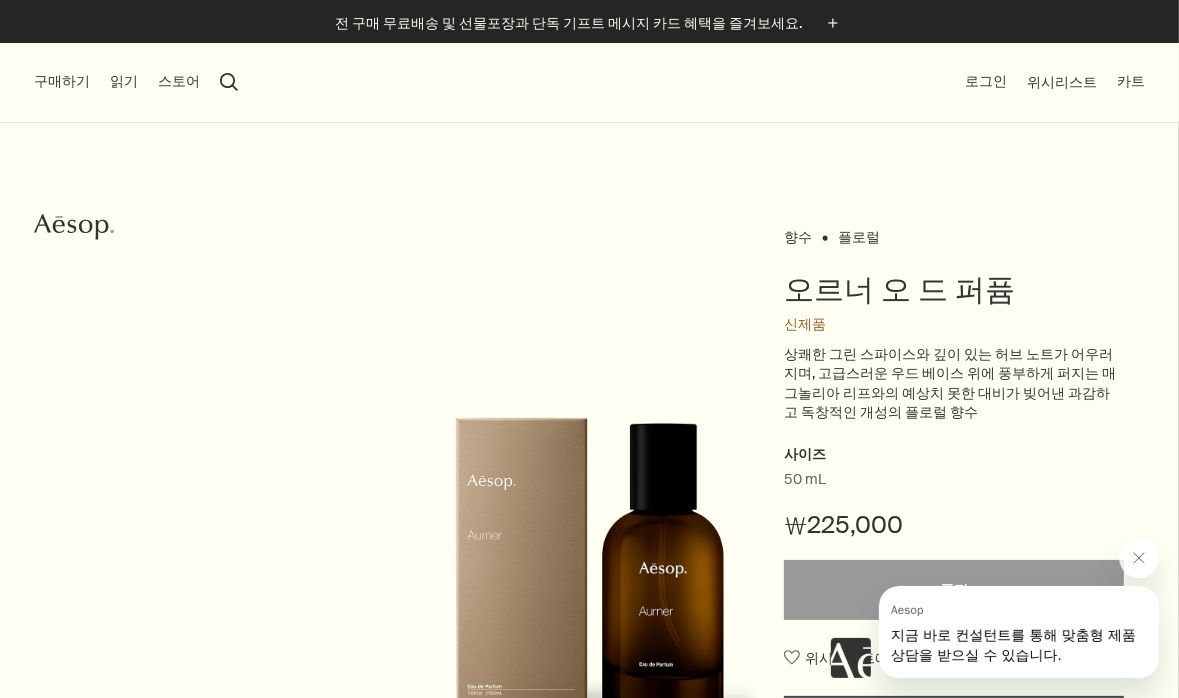 click on "search 검색" at bounding box center [229, 82] 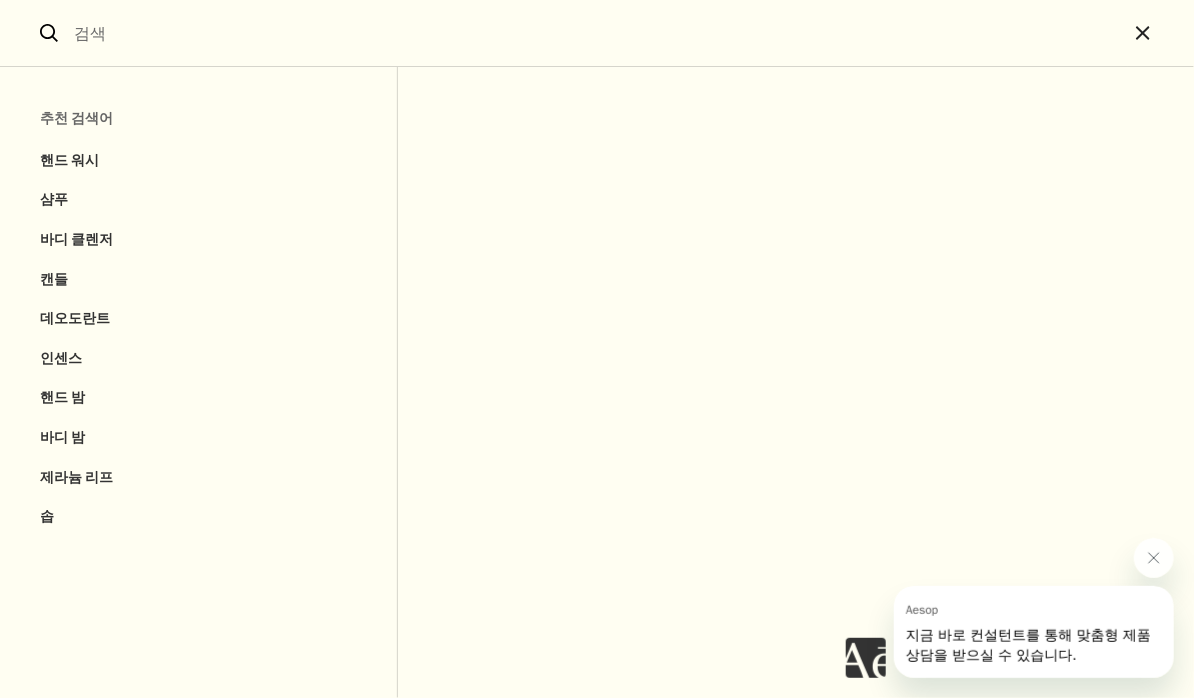 click at bounding box center [597, 33] 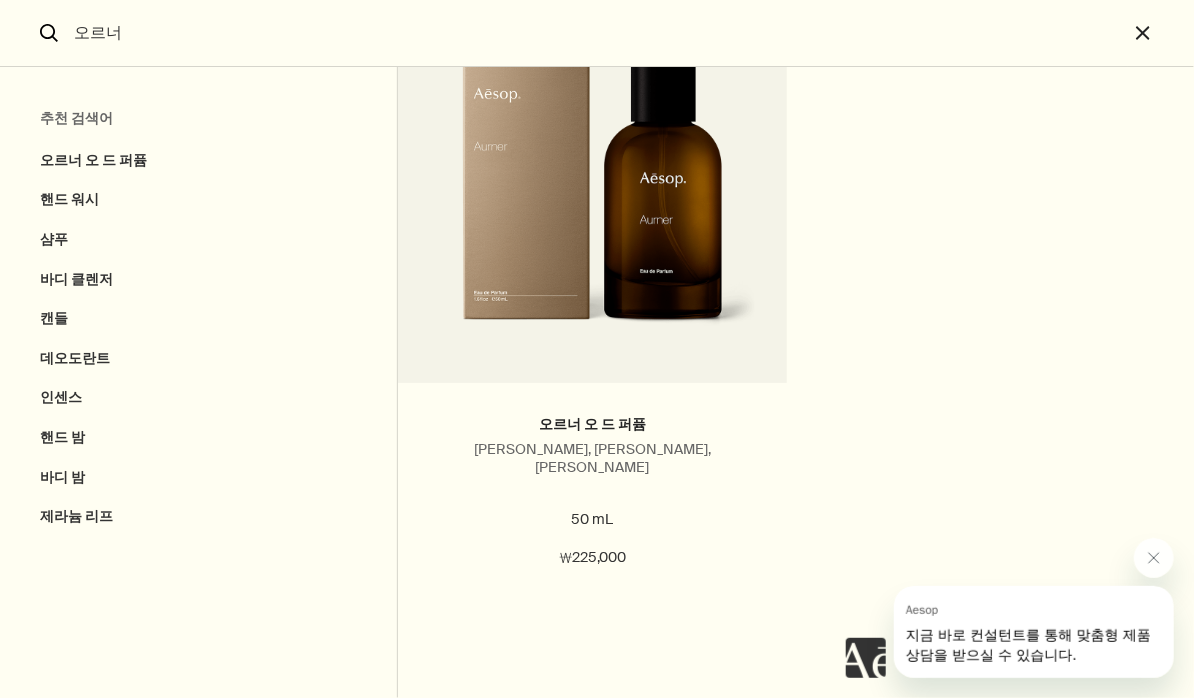 scroll, scrollTop: 212, scrollLeft: 0, axis: vertical 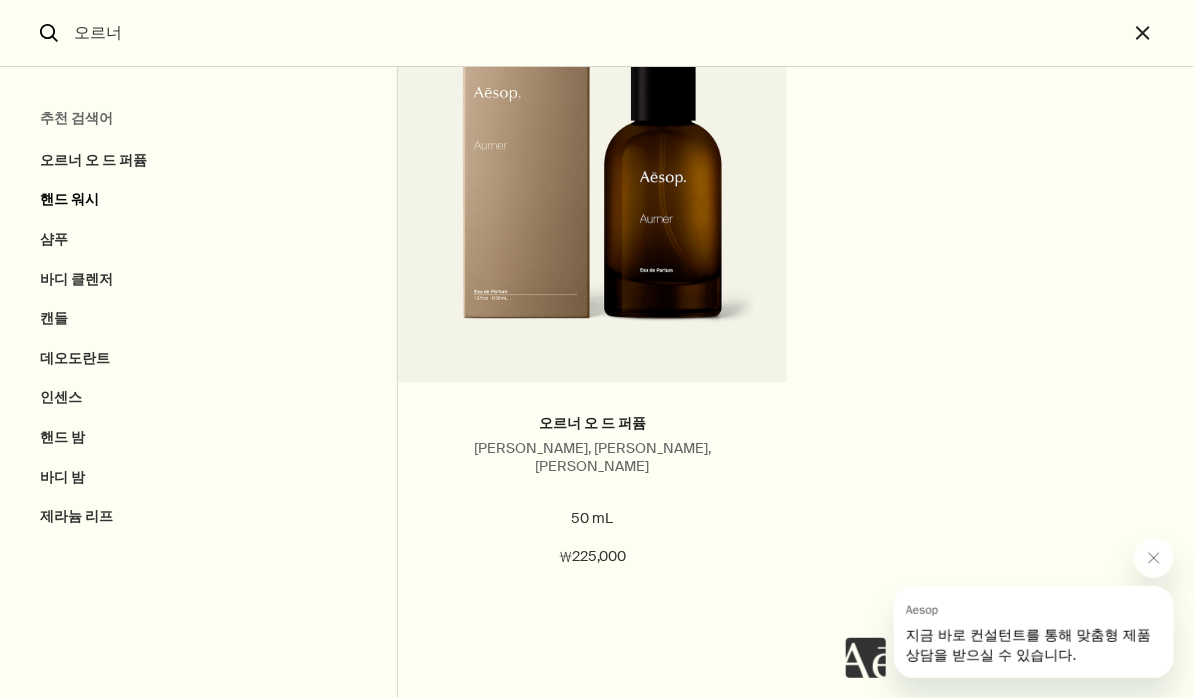 click on "핸드 워시" at bounding box center (198, 200) 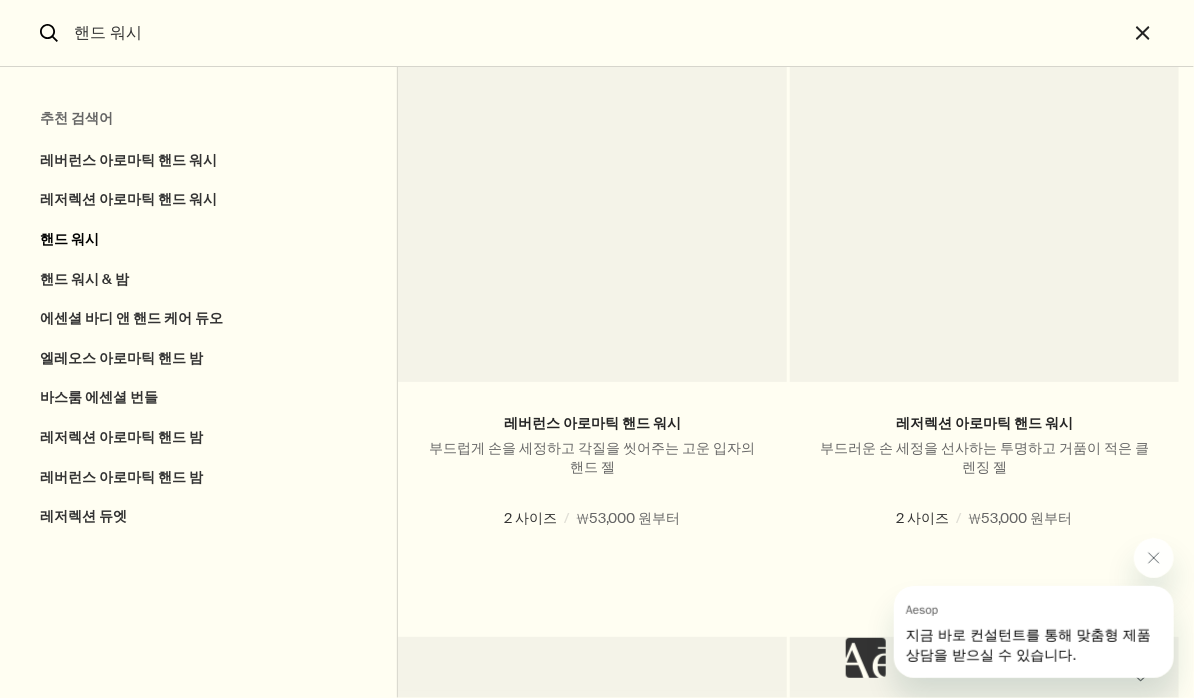 scroll, scrollTop: 0, scrollLeft: 0, axis: both 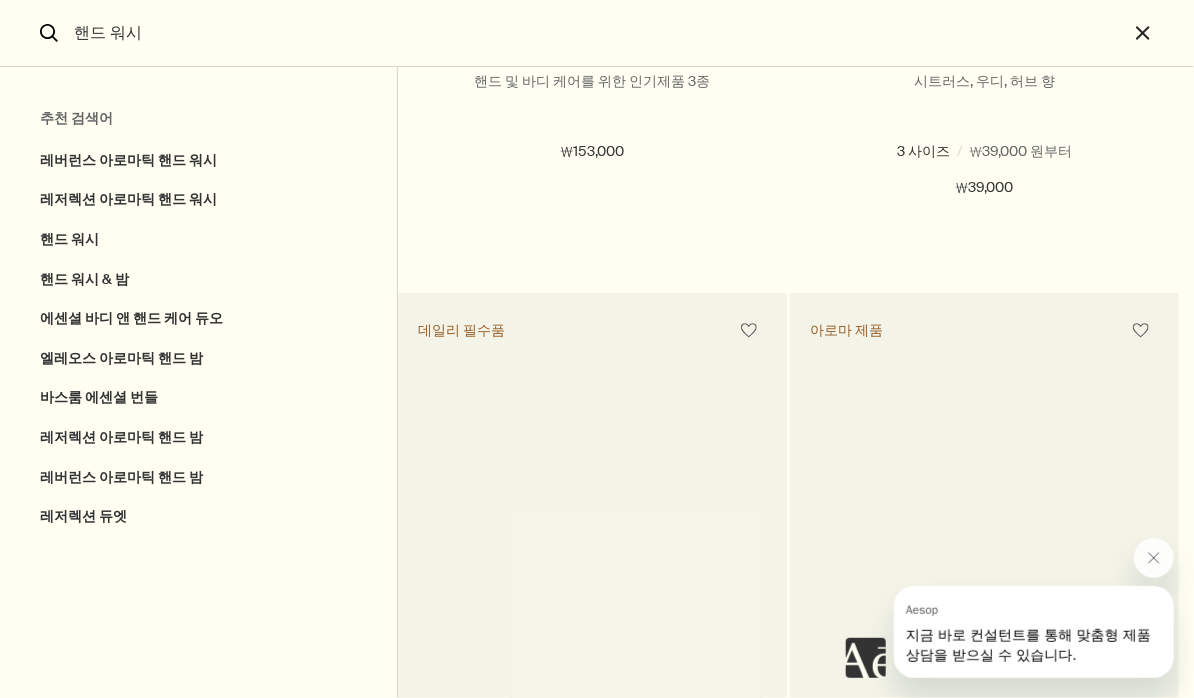 click on "search" 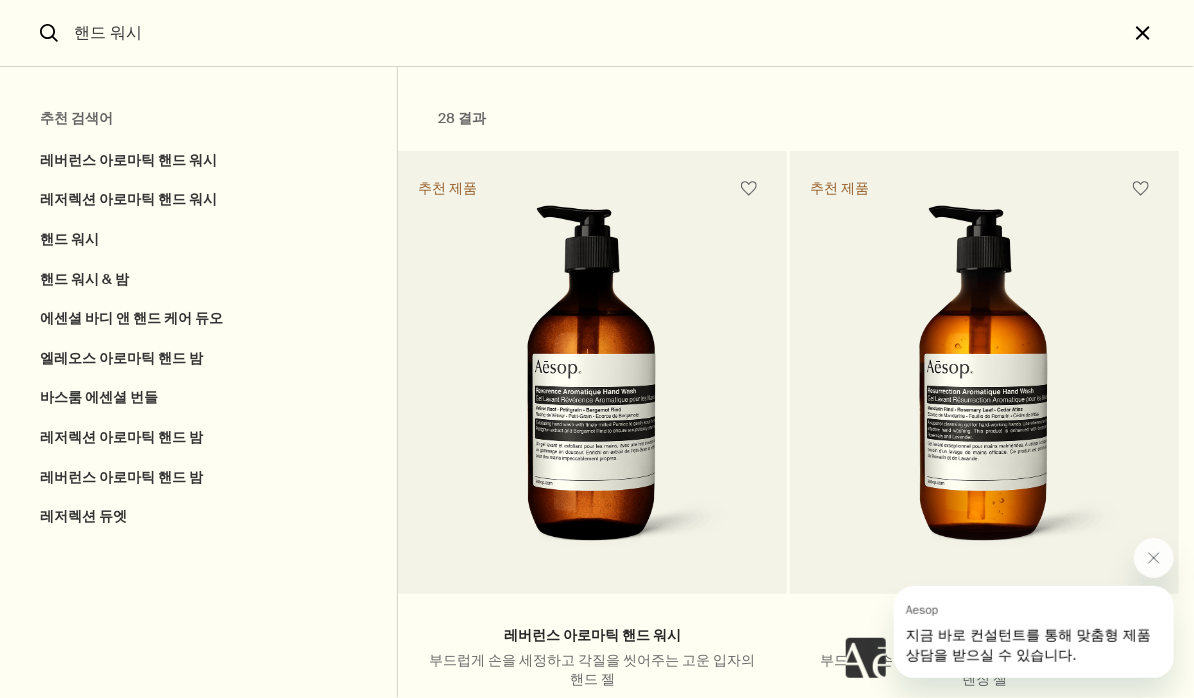 click on "close" at bounding box center (1161, 33) 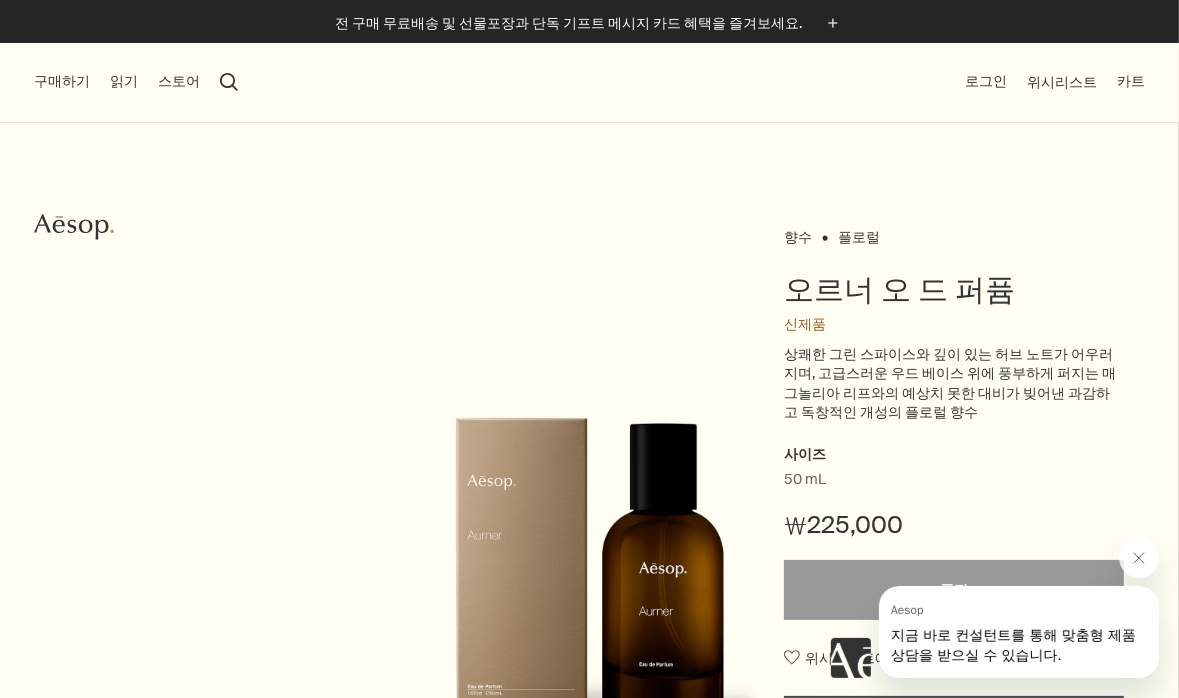 click on "구매하기" at bounding box center (62, 82) 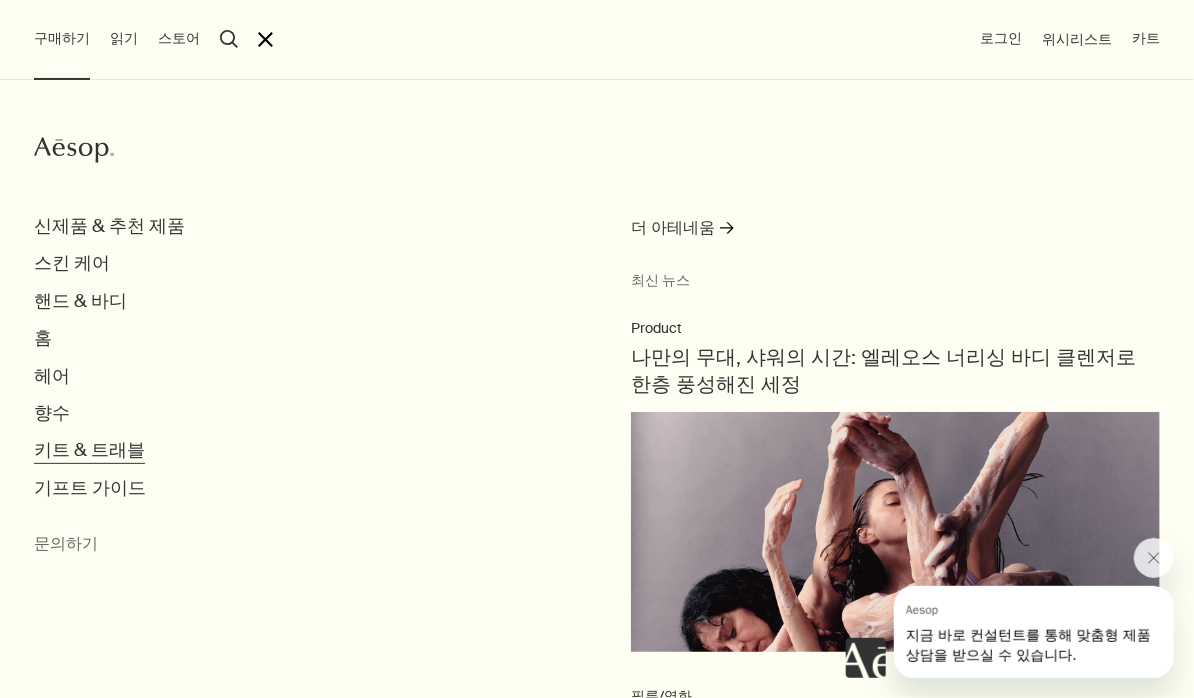 click on "키트 & 트래블" at bounding box center [89, 450] 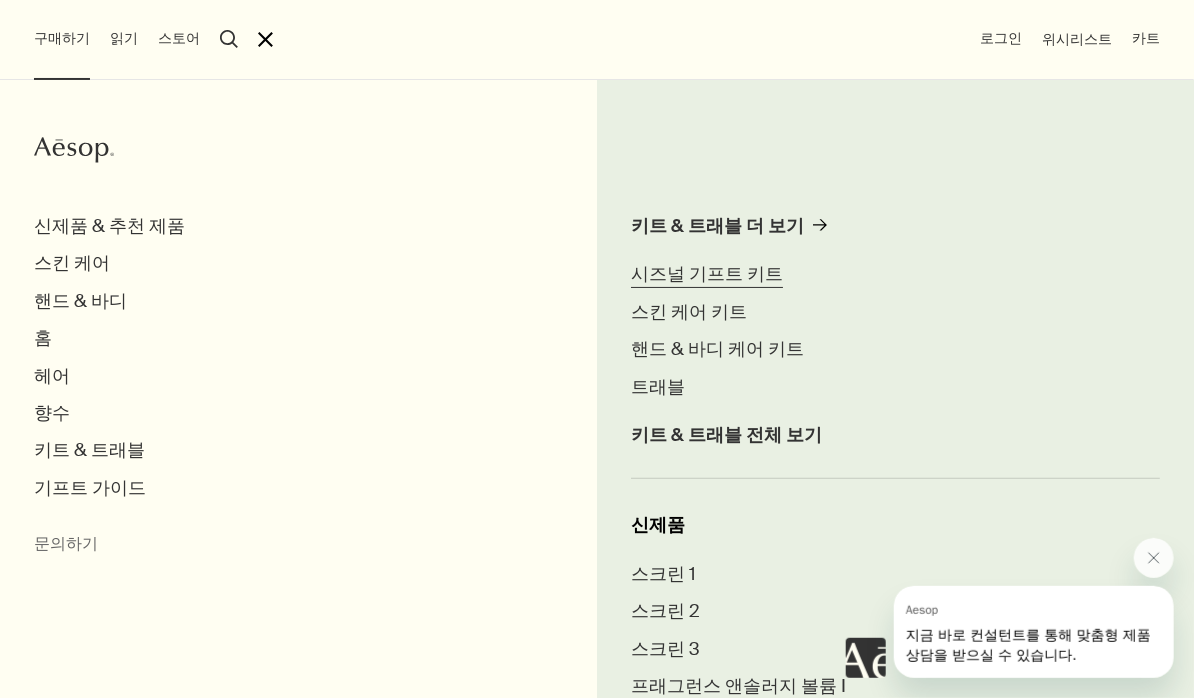 click on "시즈널 기프트 키트" at bounding box center (707, 274) 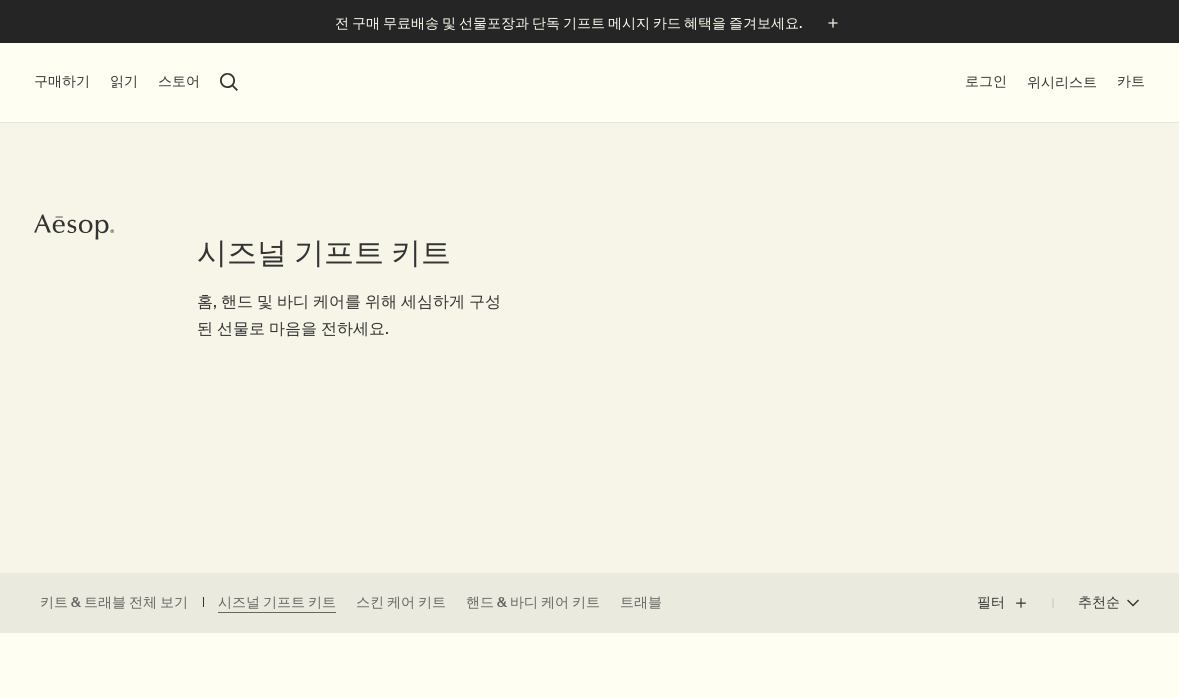scroll, scrollTop: 0, scrollLeft: 0, axis: both 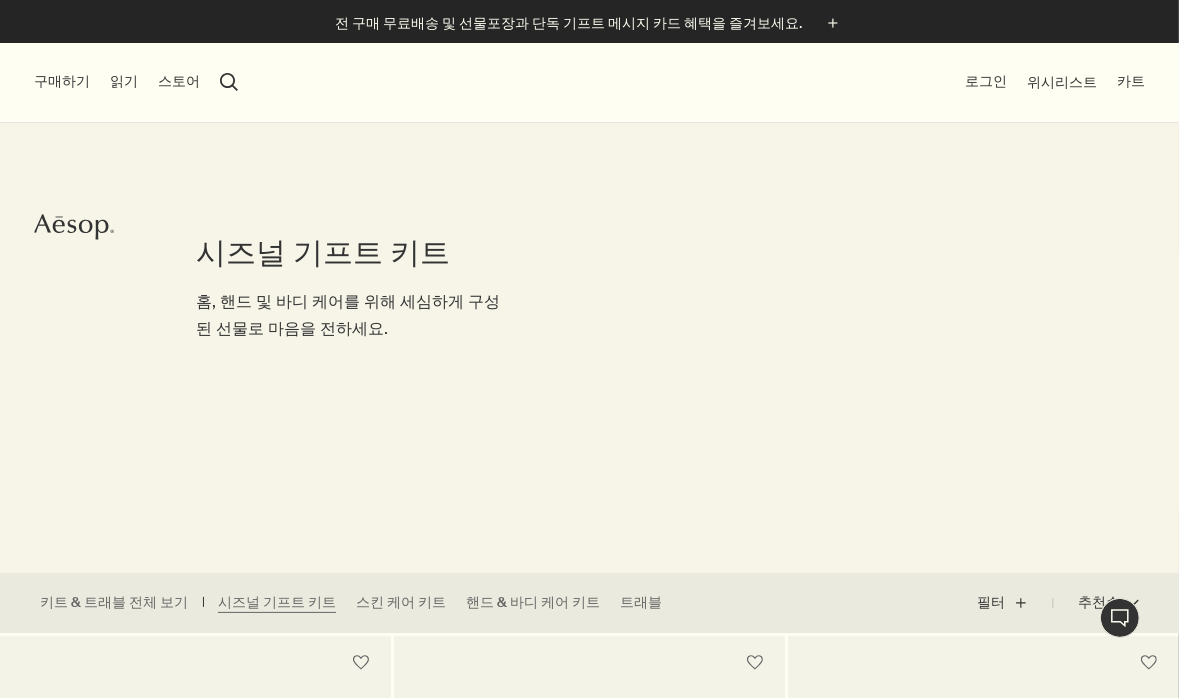 click on "구매하기" at bounding box center (62, 82) 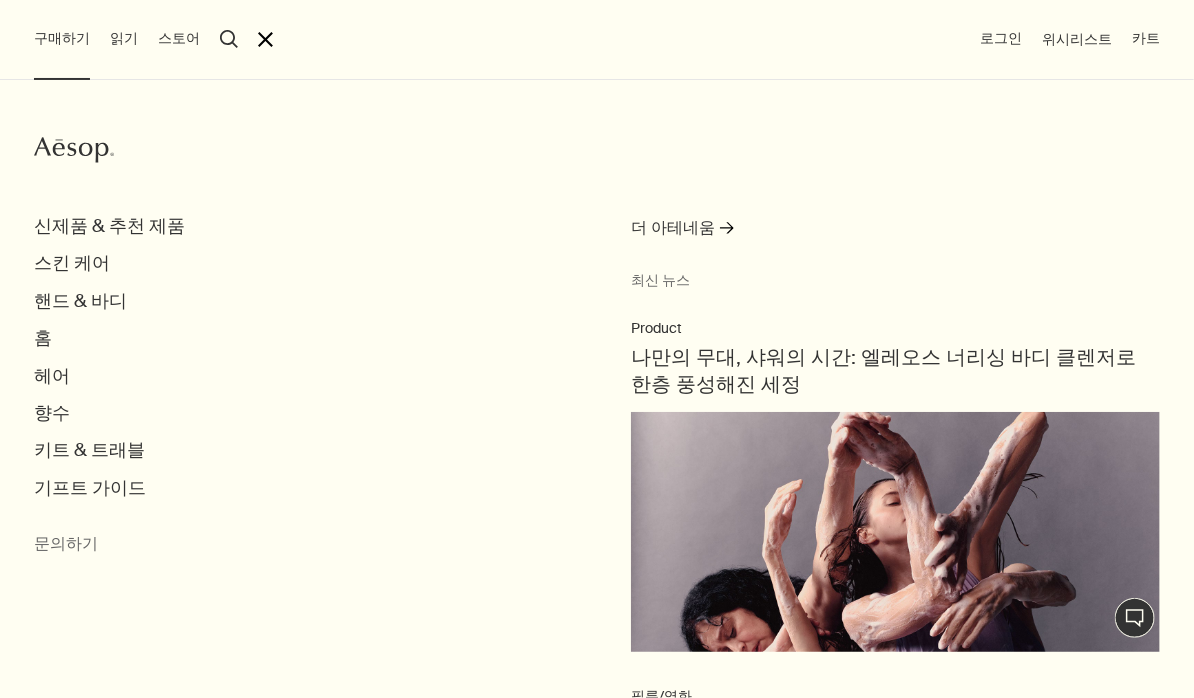 click on "신제품 & 추천 제품 스킨 케어 핸드 & 바디 홈 헤어 향수 키트 & 트래블 기프트 가이드" at bounding box center (614, 357) 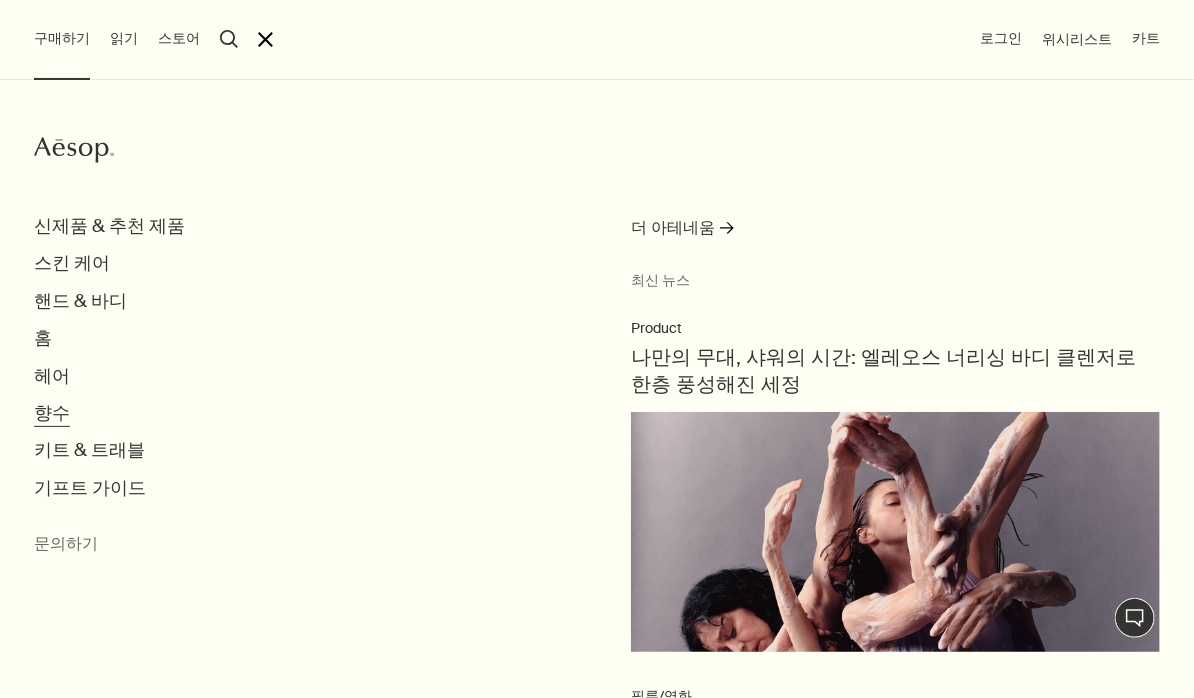 click on "향수" at bounding box center [52, 413] 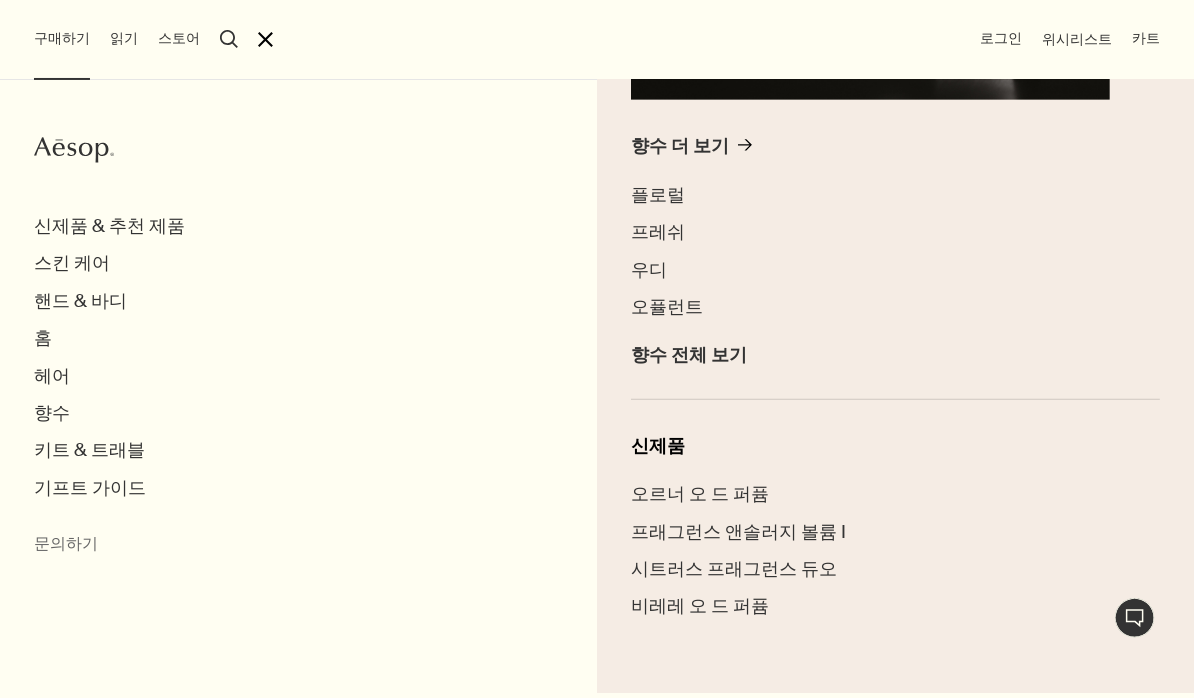 scroll, scrollTop: 531, scrollLeft: 0, axis: vertical 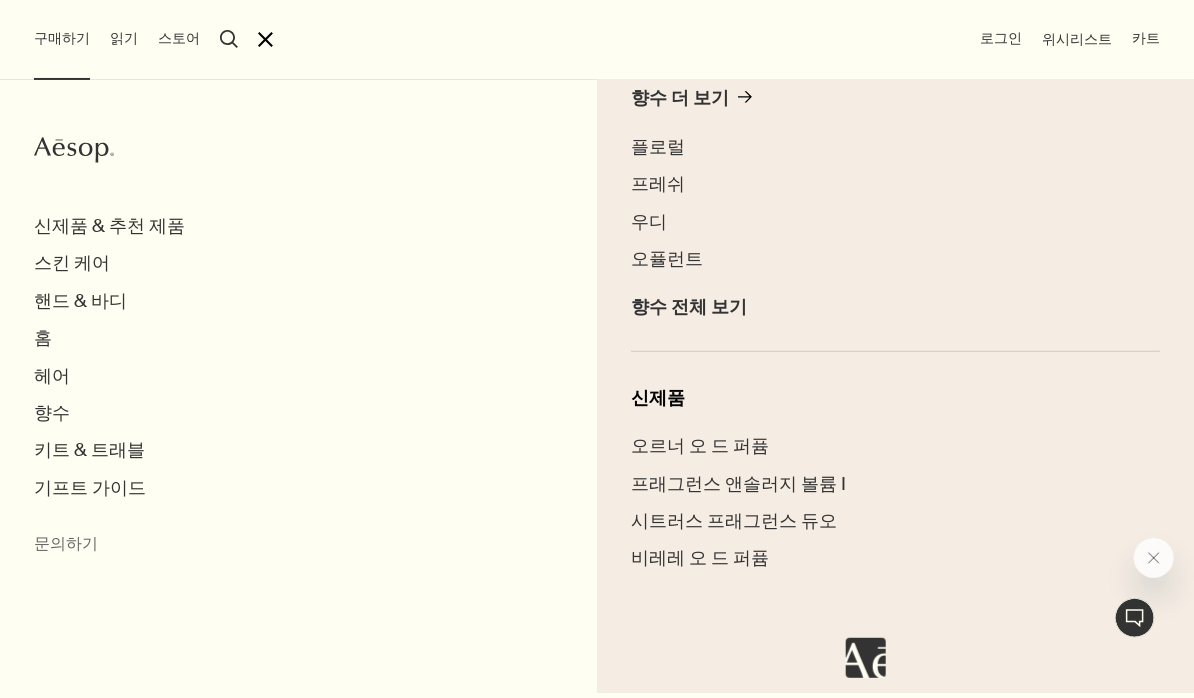 click on "close" at bounding box center (265, 39) 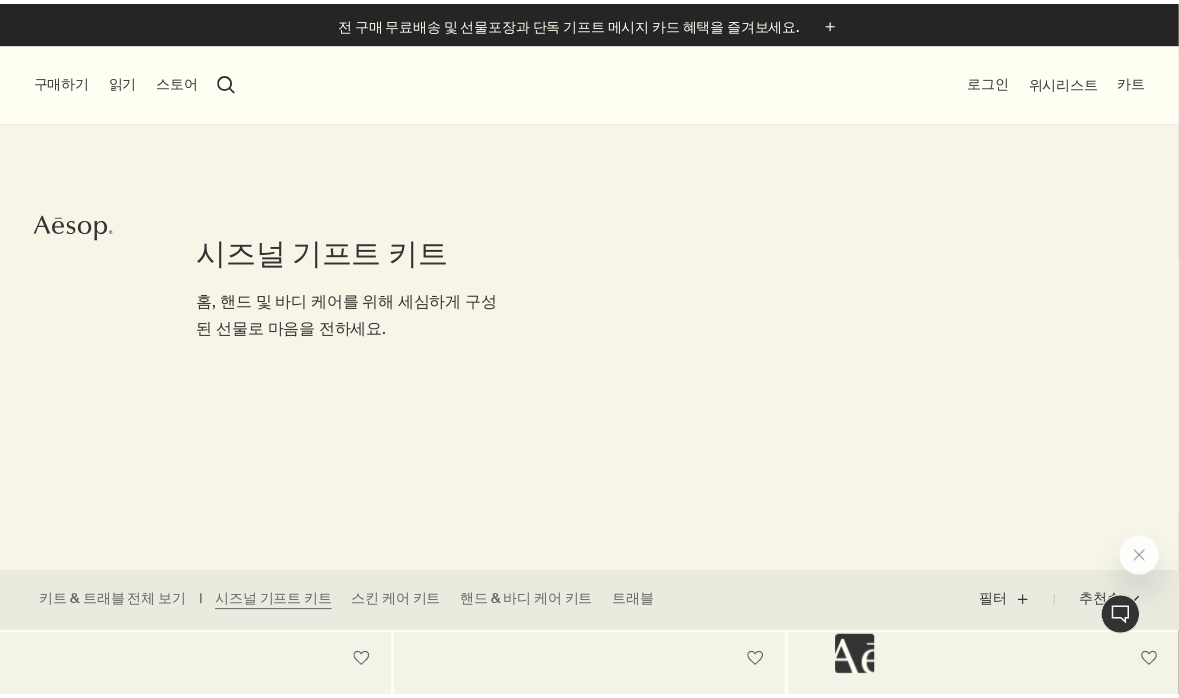 scroll, scrollTop: 522, scrollLeft: 0, axis: vertical 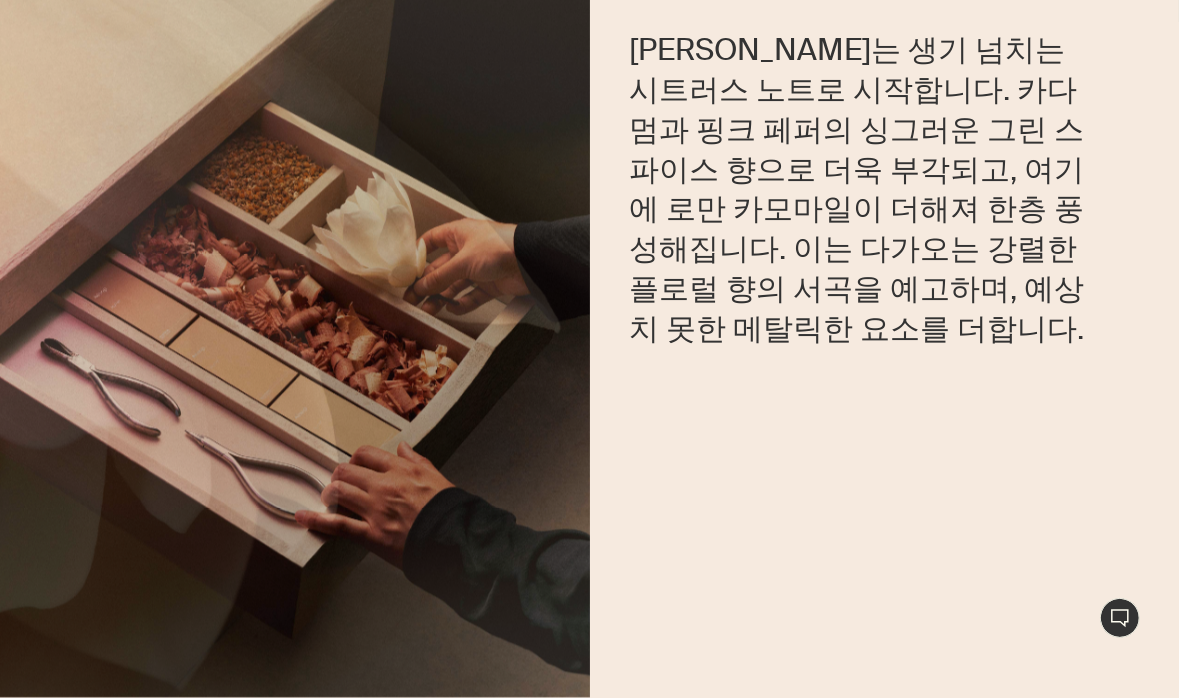 drag, startPoint x: 1160, startPoint y: 370, endPoint x: 1160, endPoint y: 349, distance: 21 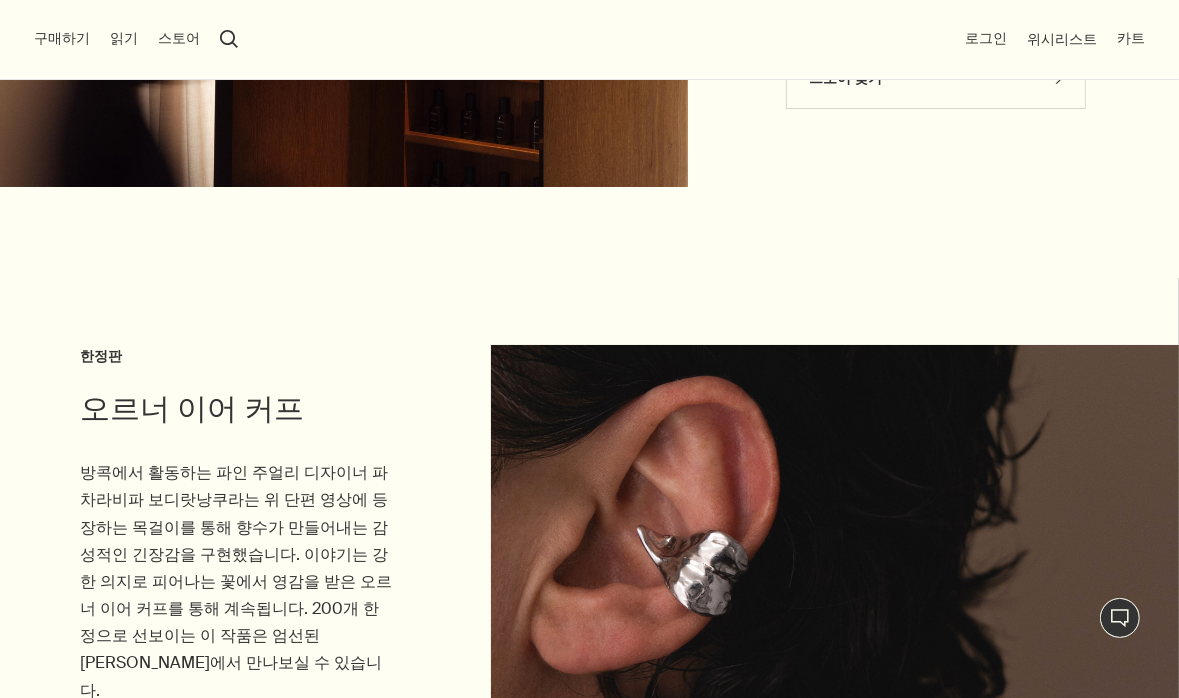 scroll, scrollTop: 5839, scrollLeft: 0, axis: vertical 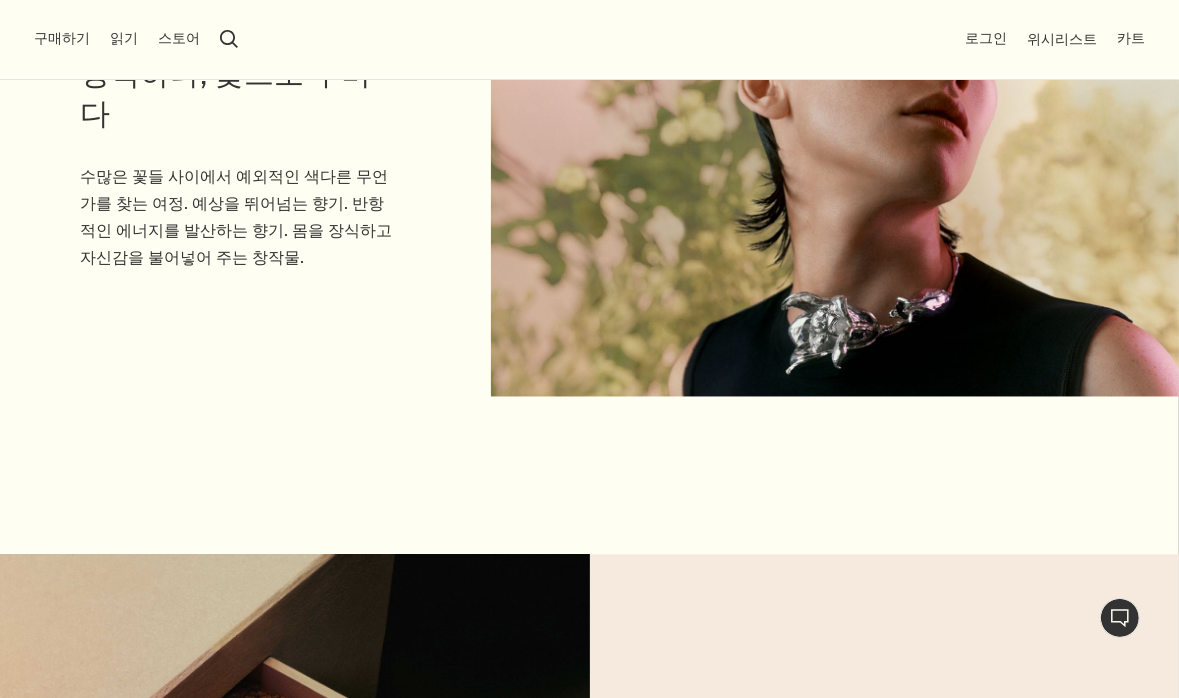 click on "구매하기 신제품 & 추천 제품 스킨 케어 핸드 & 바디 홈 헤어 향수 키트 & 트래블 기프트 가이드 문의하기 읽기 회사 소개 브랜드 스토리 채용 이솝 재단 문의하기   rightUpArrow 철학 디자인 제품 스토어 search 검색 로그인 위시리스트 카트" at bounding box center (589, 40) 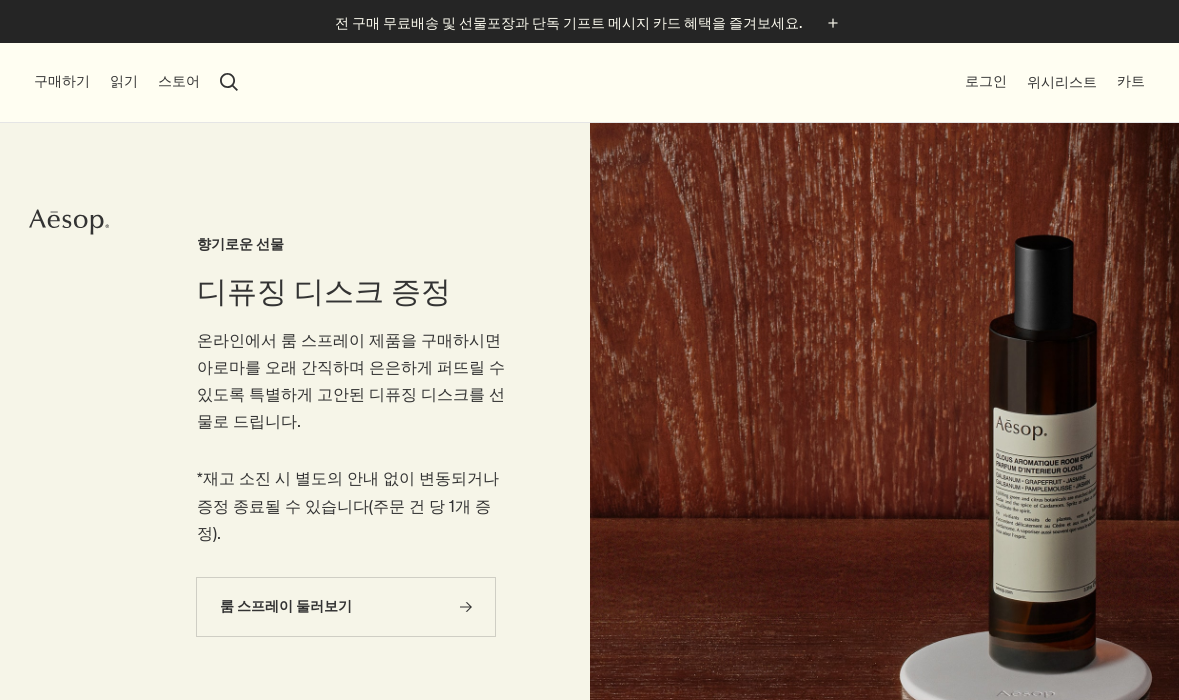 scroll, scrollTop: 0, scrollLeft: 0, axis: both 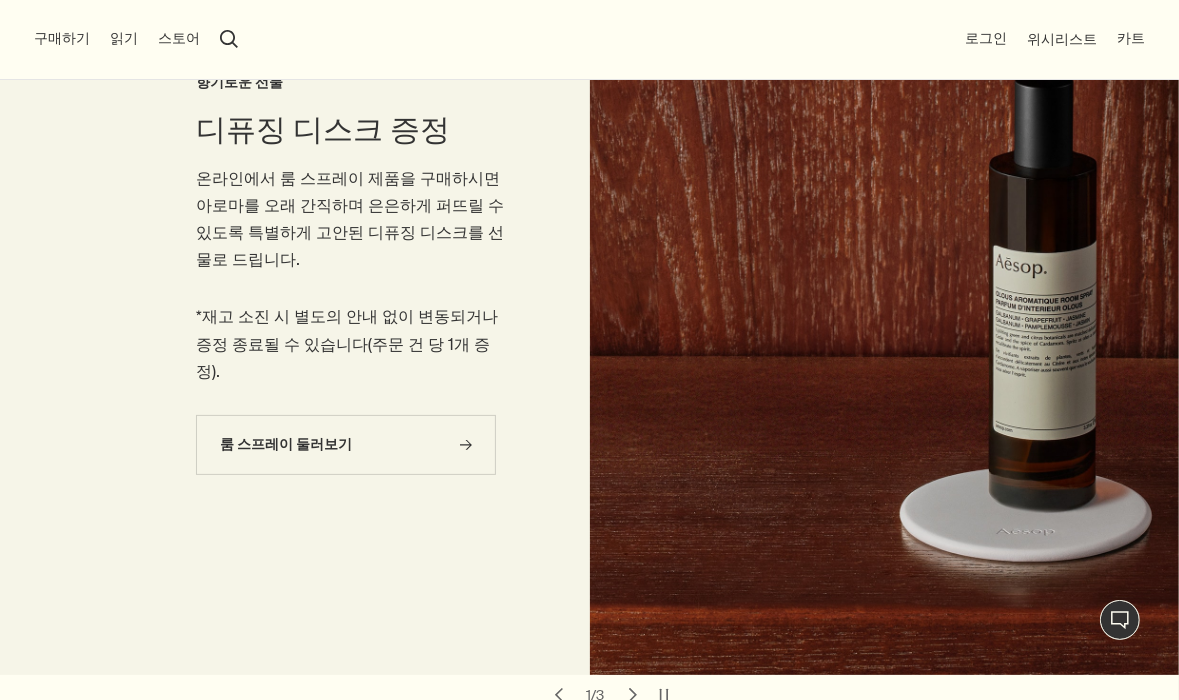 click on "구매하기" at bounding box center (62, 39) 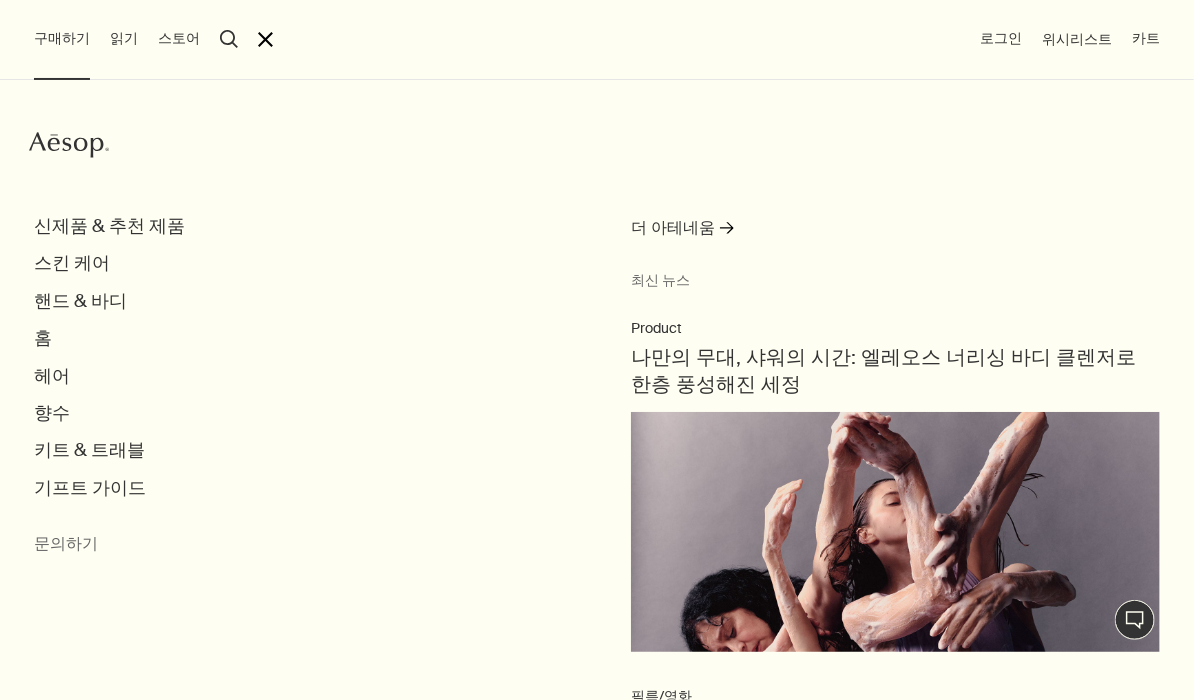 click on "Aesop" 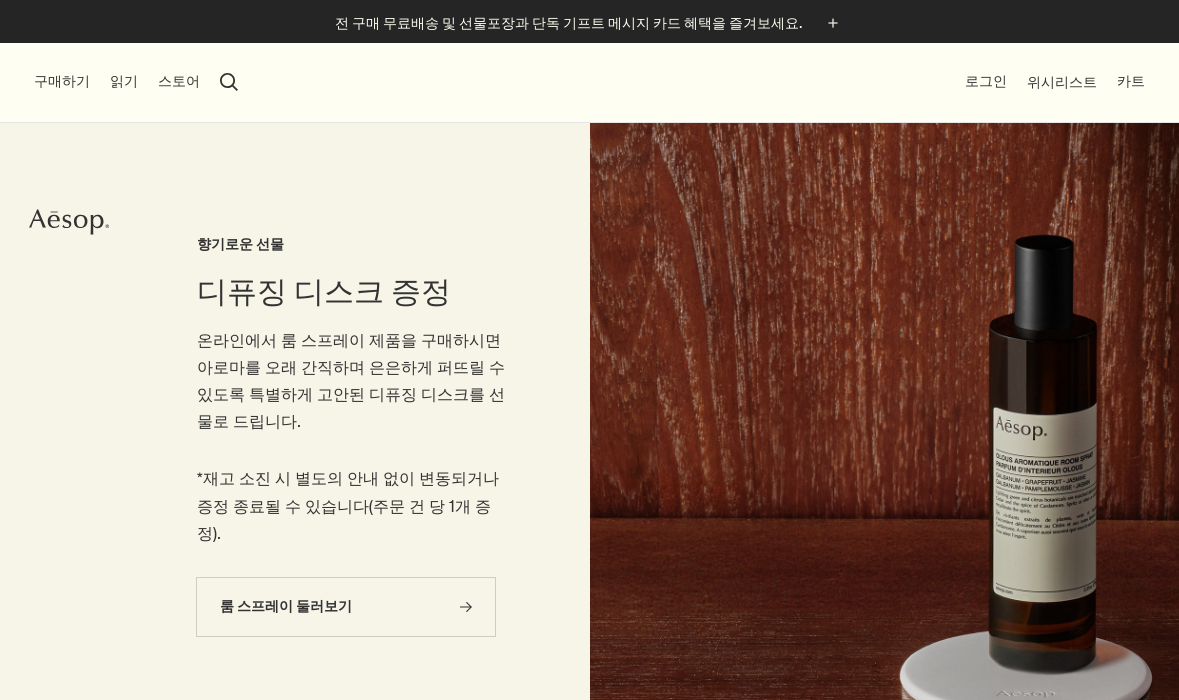scroll, scrollTop: 0, scrollLeft: 0, axis: both 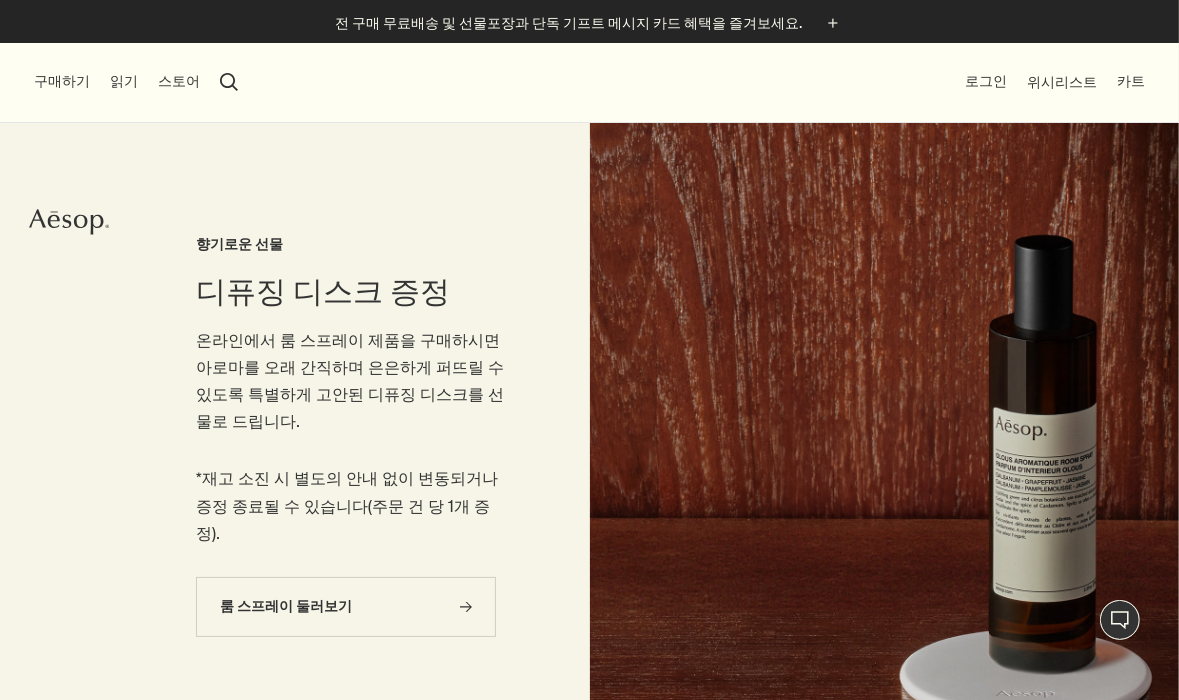 click on "구매하기" at bounding box center [62, 82] 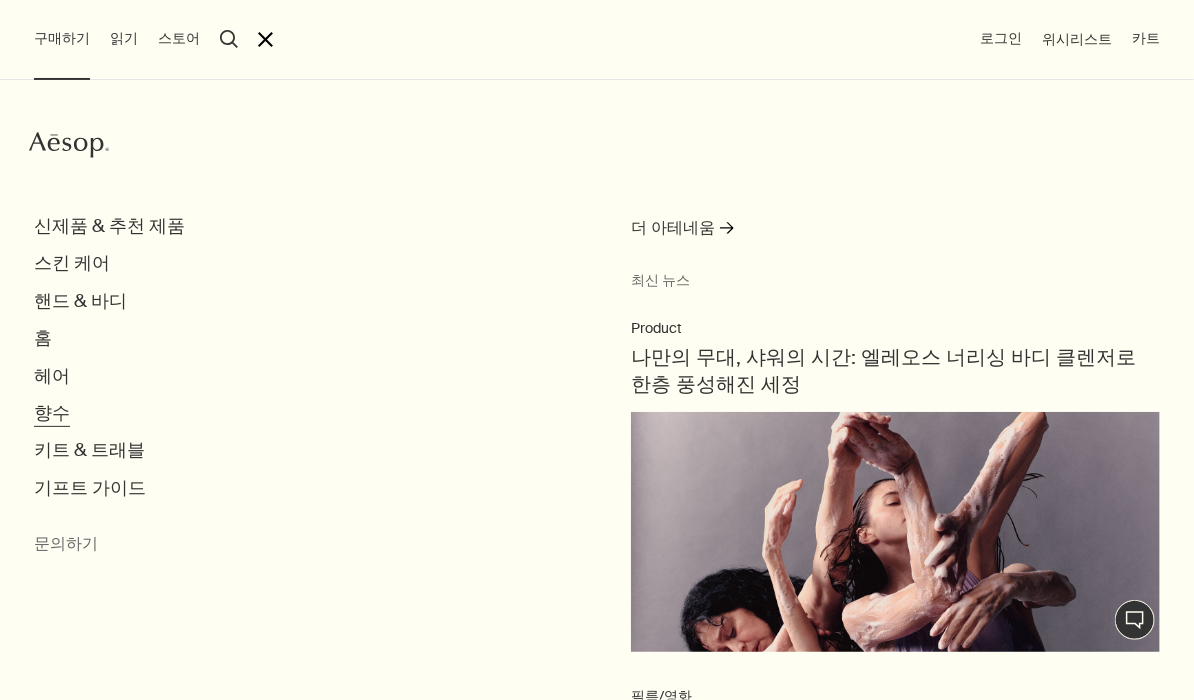 click on "향수" at bounding box center [52, 413] 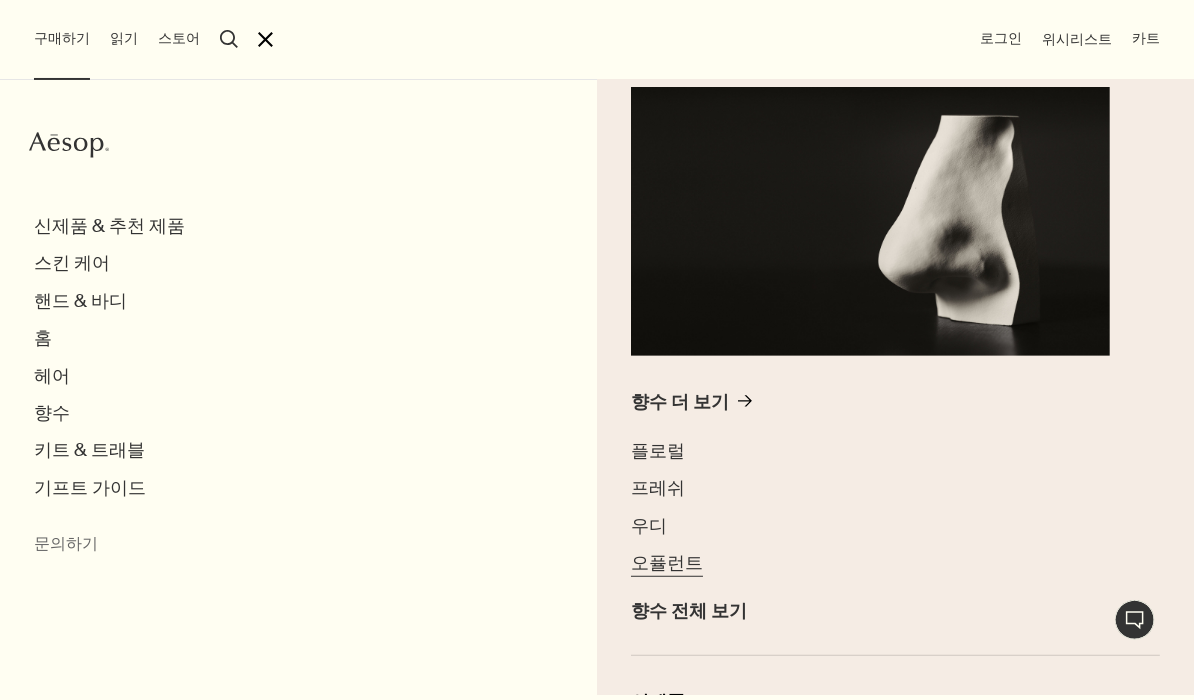 scroll, scrollTop: 300, scrollLeft: 0, axis: vertical 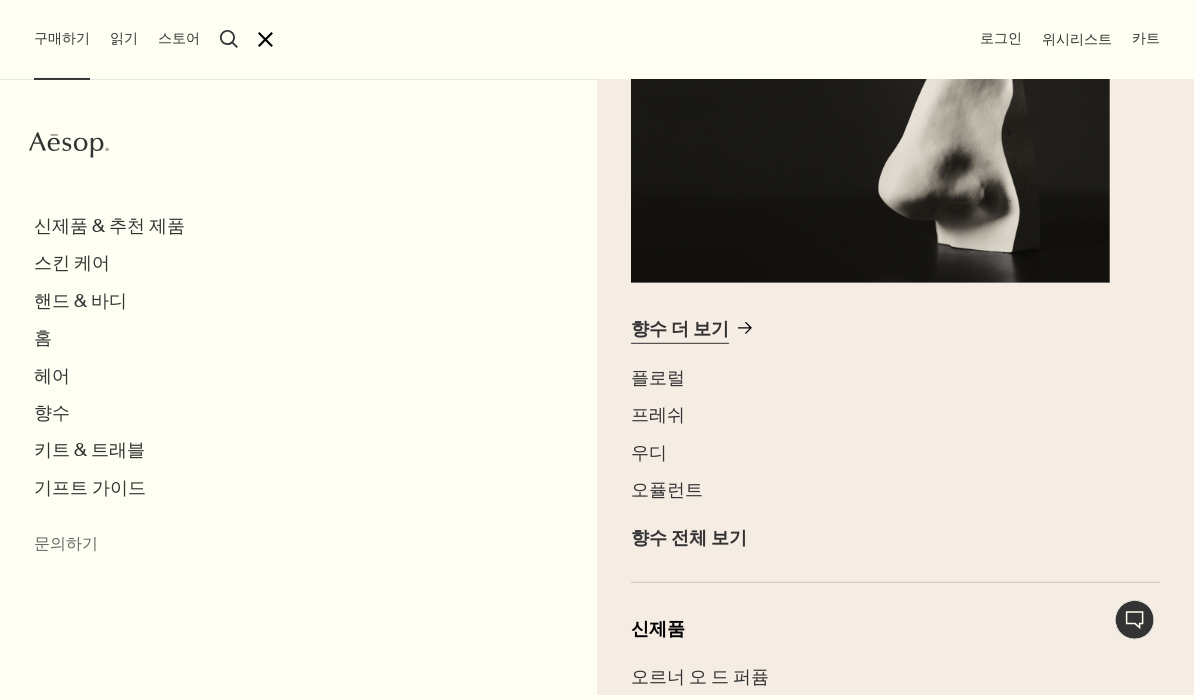 click on "향수 더 보기" at bounding box center (680, 329) 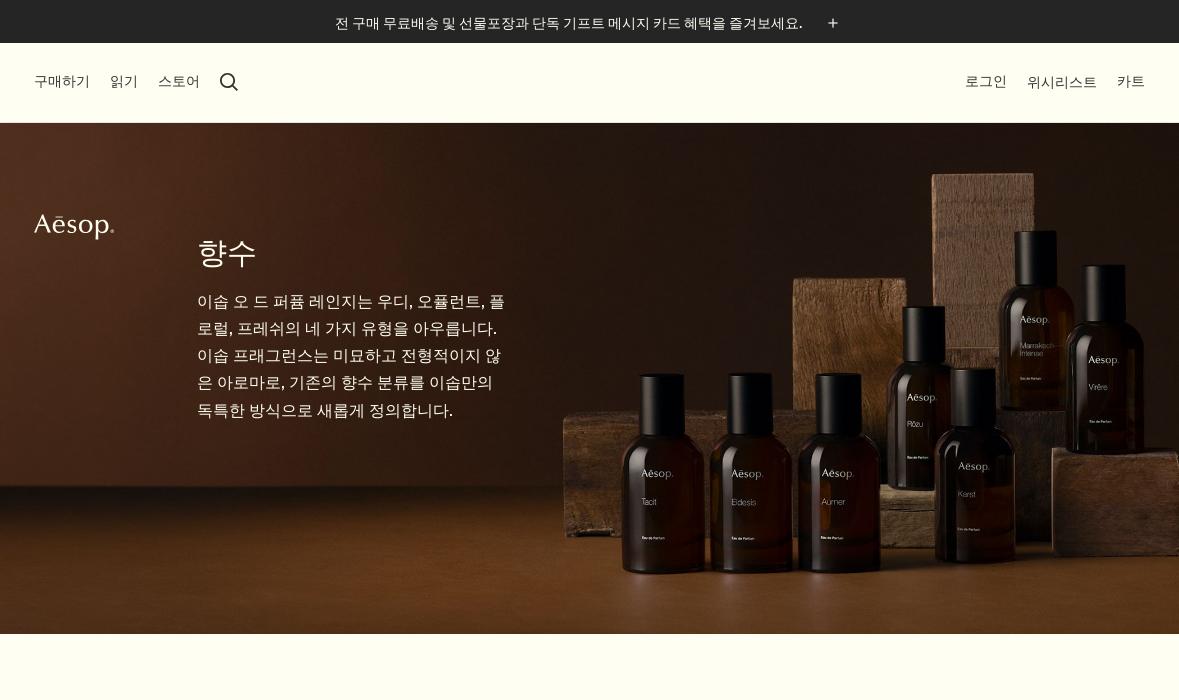 scroll, scrollTop: 0, scrollLeft: 0, axis: both 